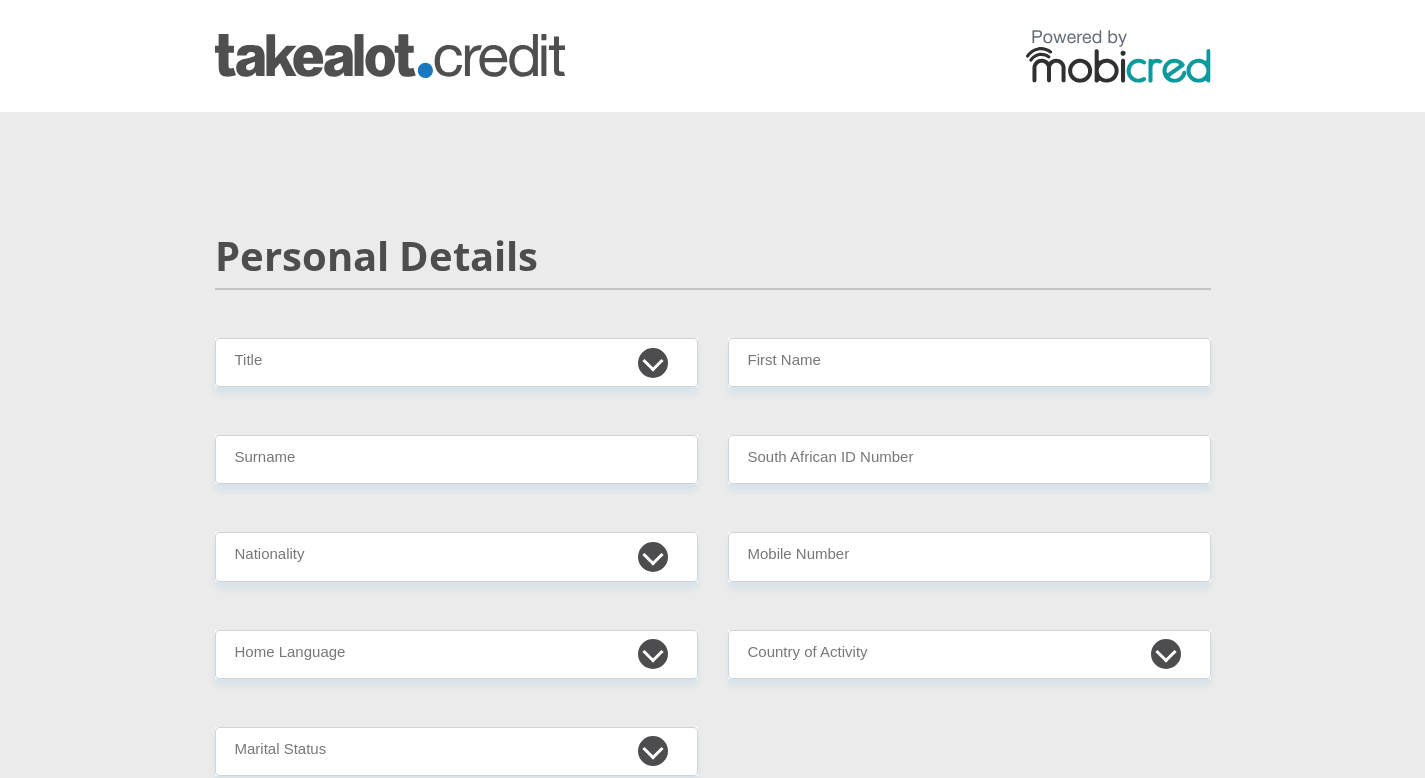 scroll, scrollTop: 0, scrollLeft: 0, axis: both 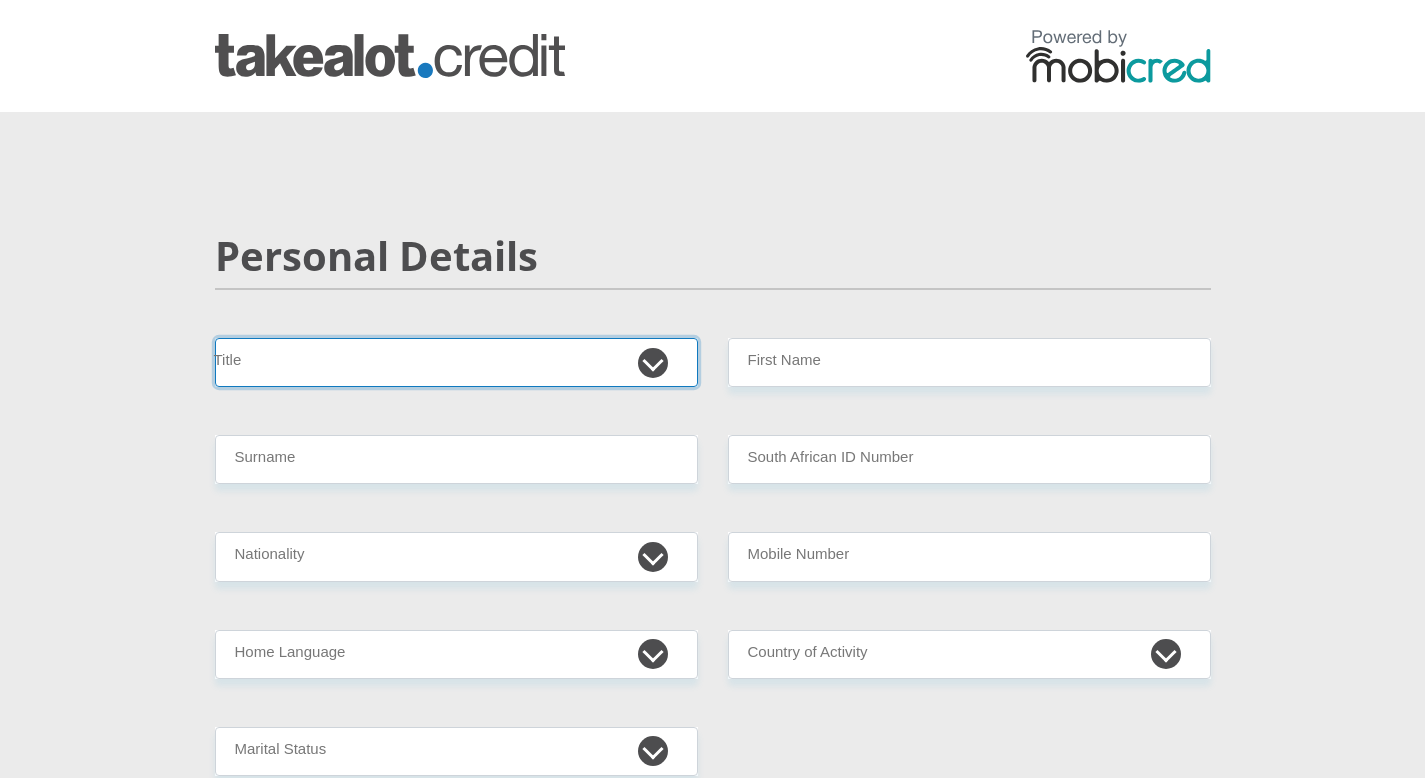 click on "Mr
Ms
Mrs
Dr
Other" at bounding box center (456, 362) 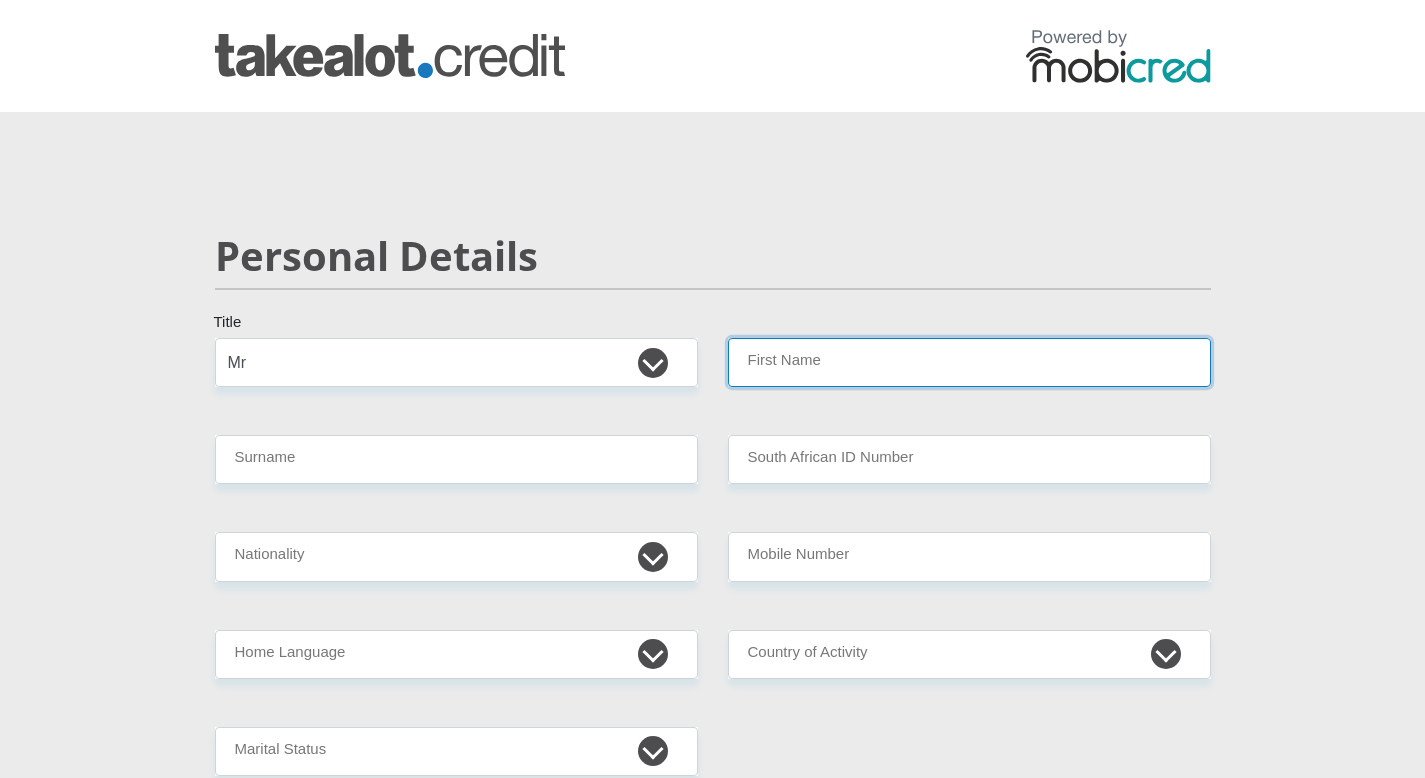 click on "First Name" at bounding box center (969, 362) 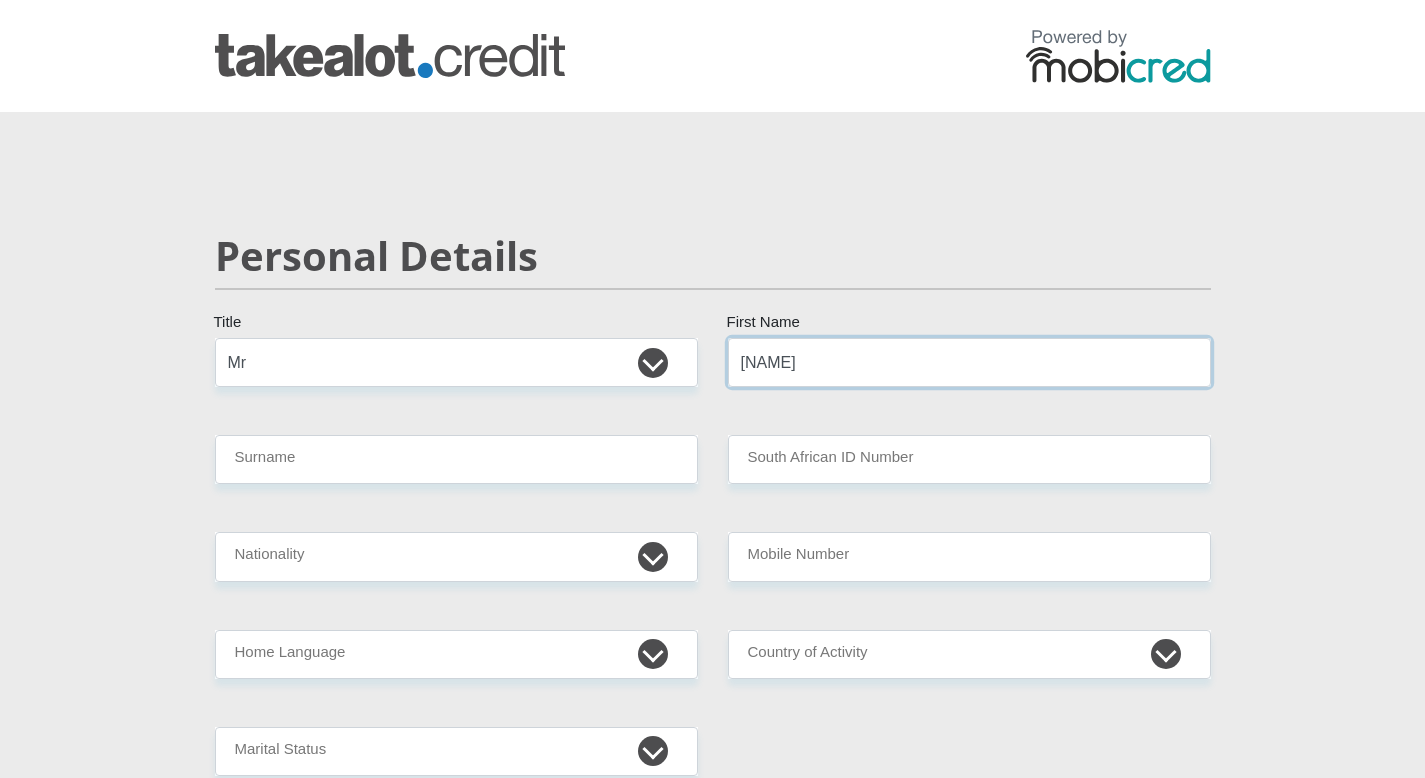type on "[NAME]" 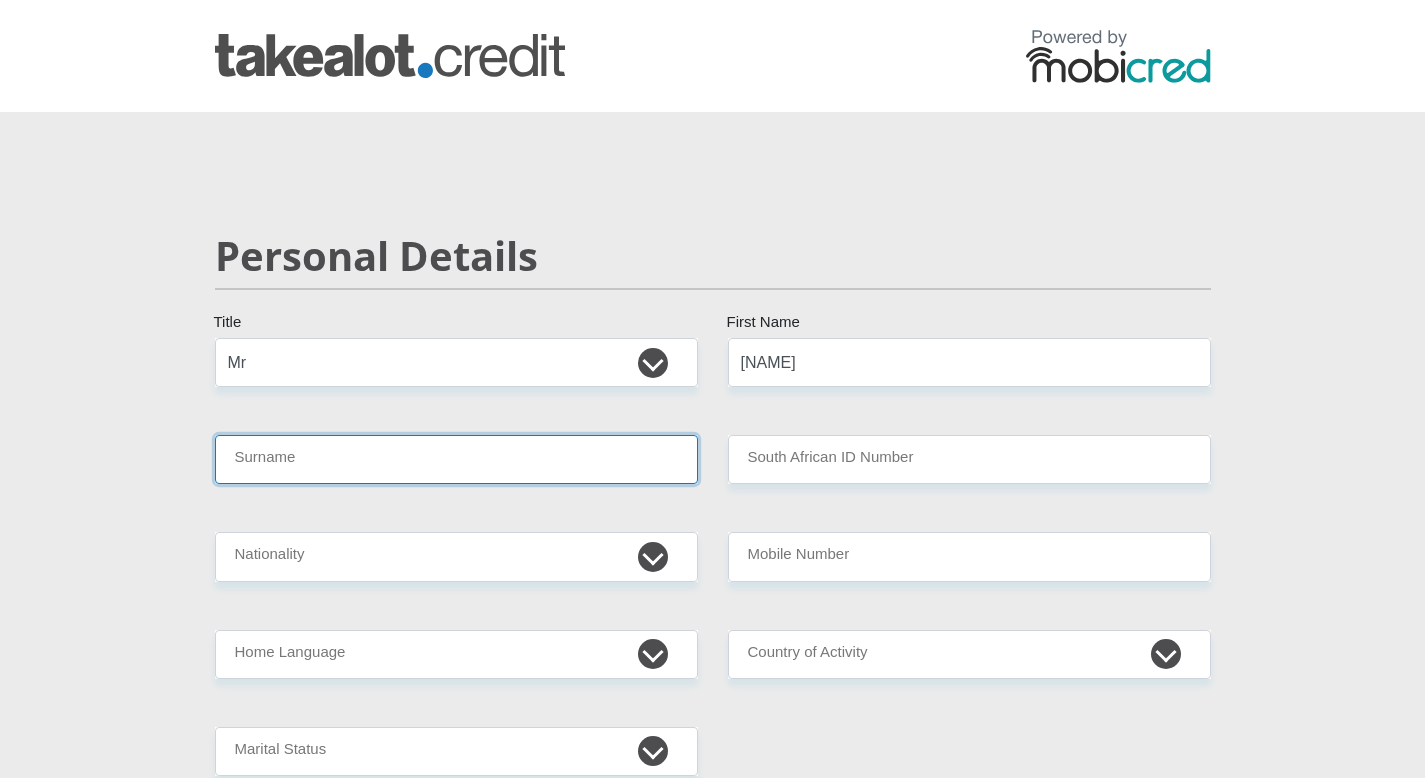 click on "Surname" at bounding box center (456, 459) 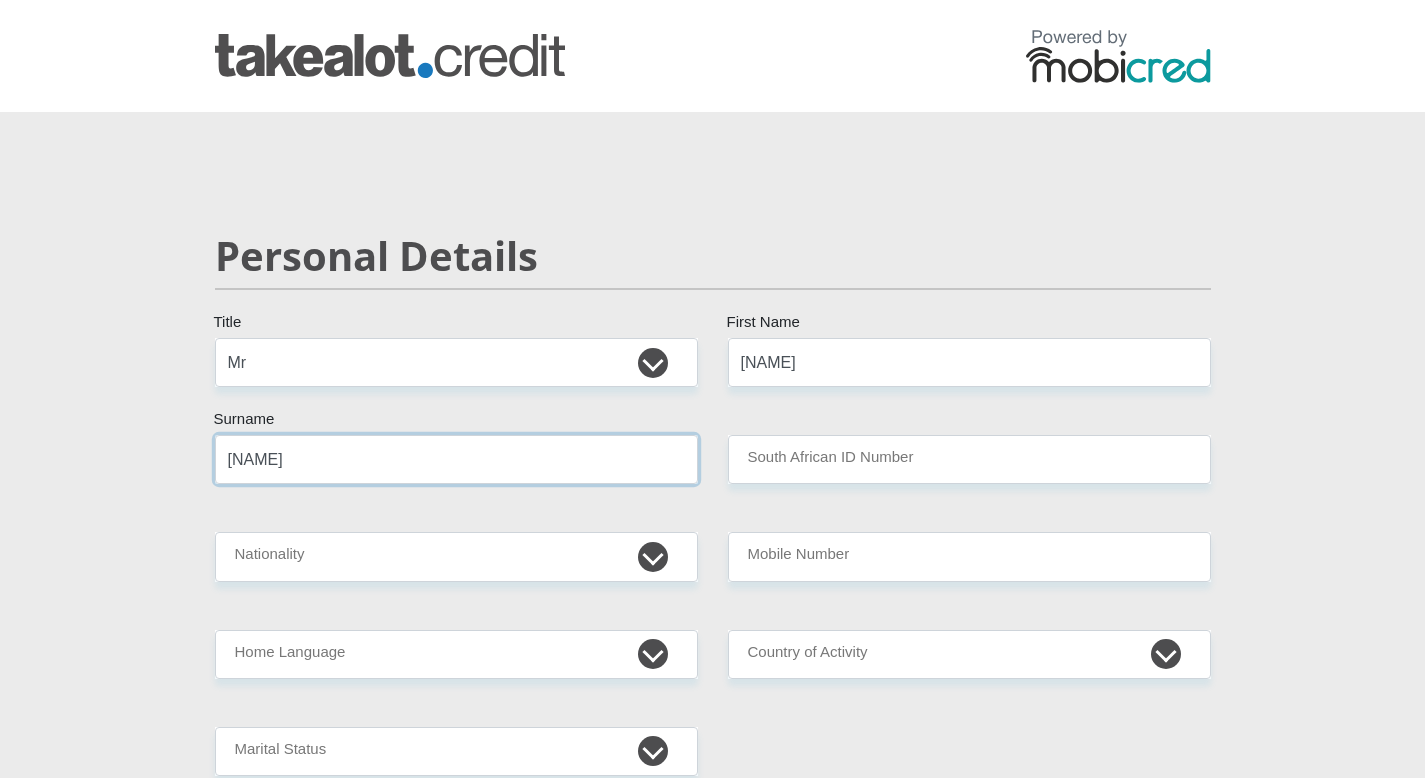 type on "[NAME]" 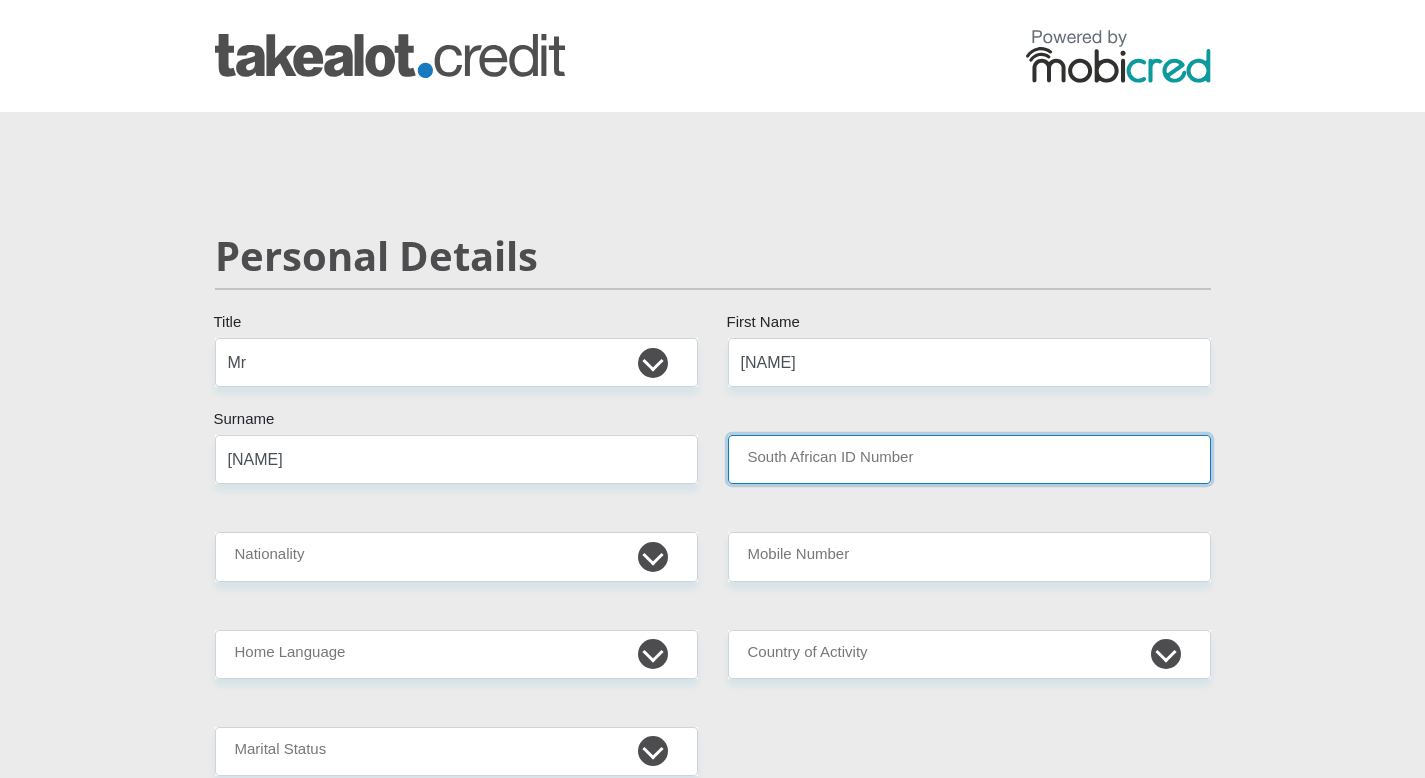 click on "South African ID Number" at bounding box center (969, 459) 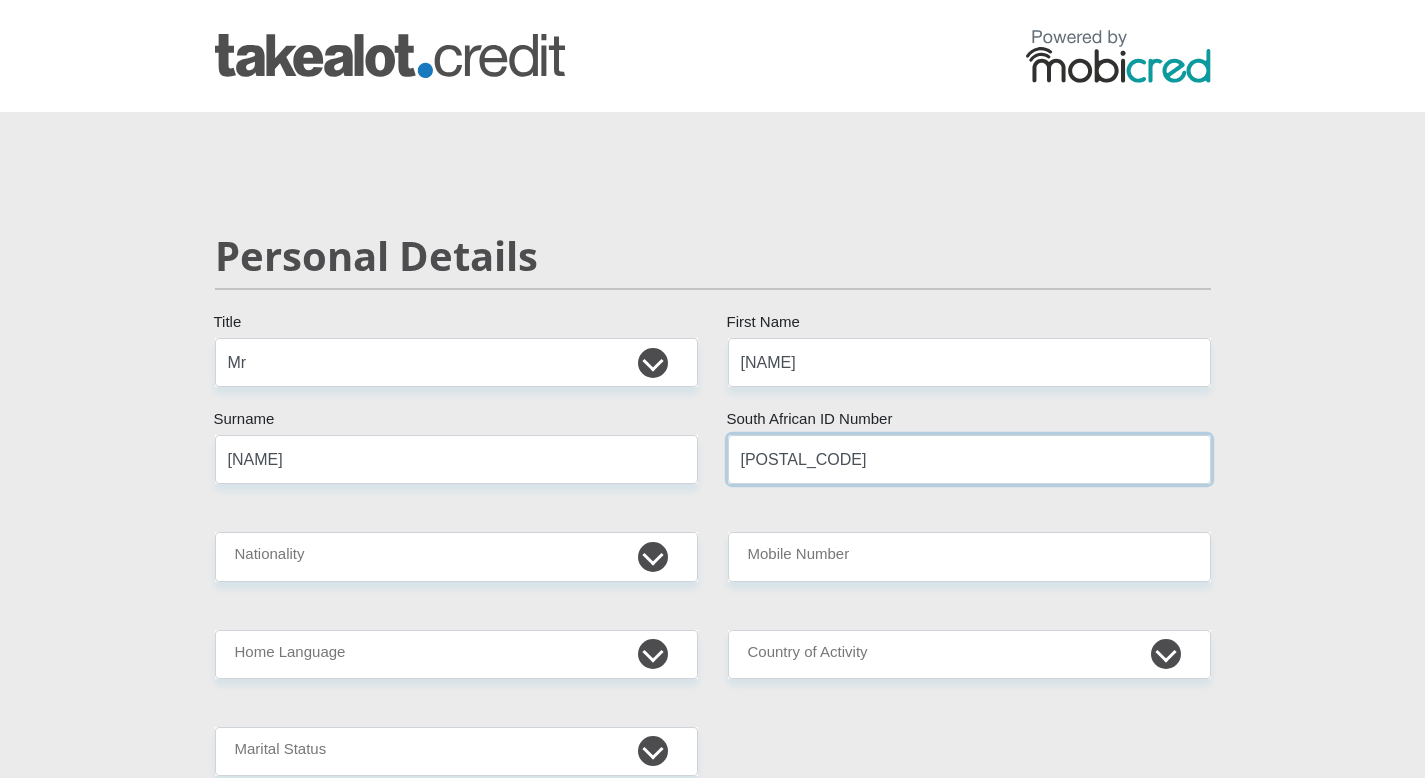 type on "[POSTAL_CODE]" 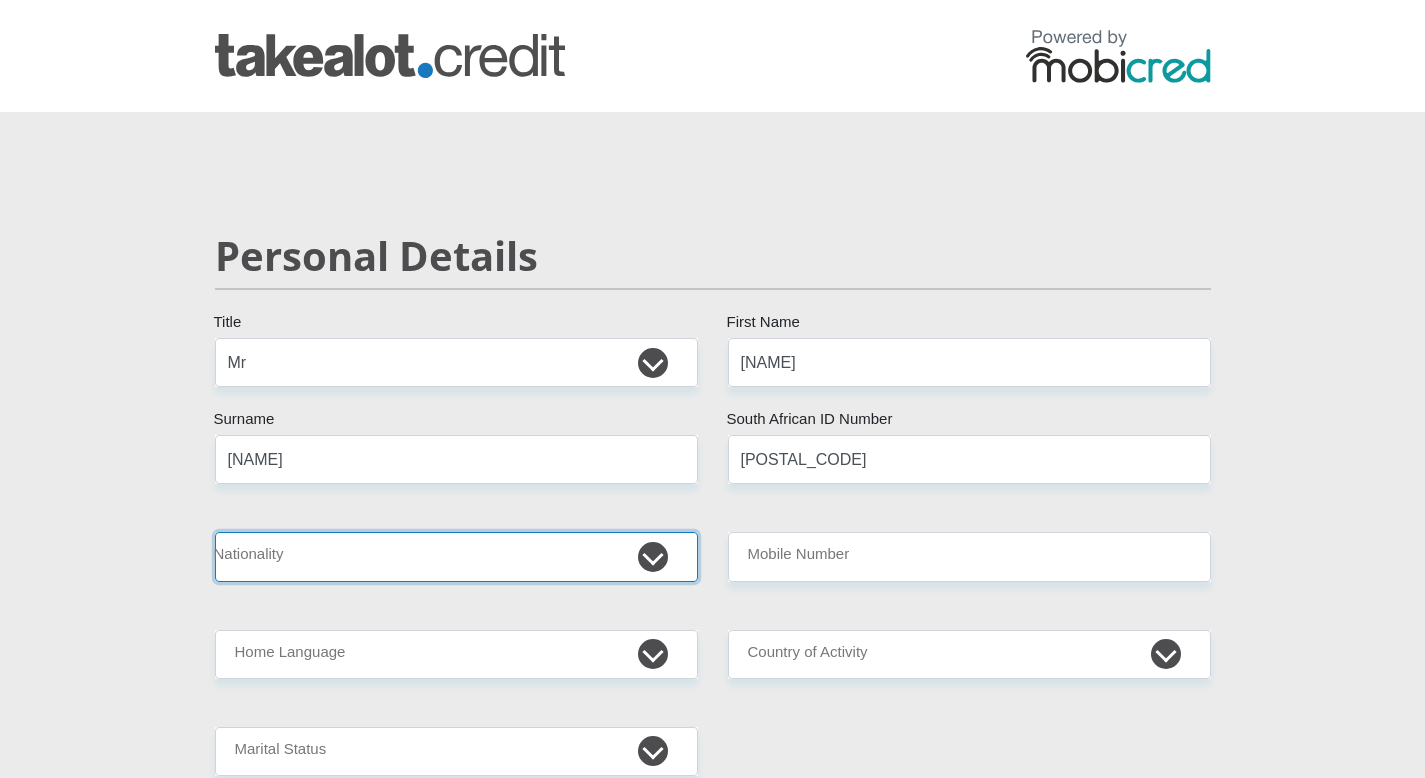 click on "South Africa
Afghanistan
Aland Islands
Albania
Algeria
America Samoa
American Virgin Islands
Andorra
Angola
Anguilla
Antarctica
Antigua and Barbuda
Argentina
Armenia
Aruba
Ascension Island
Australia
Austria
Azerbaijan
Bahamas
Bahrain
Bangladesh
Barbados
Chad" at bounding box center (456, 556) 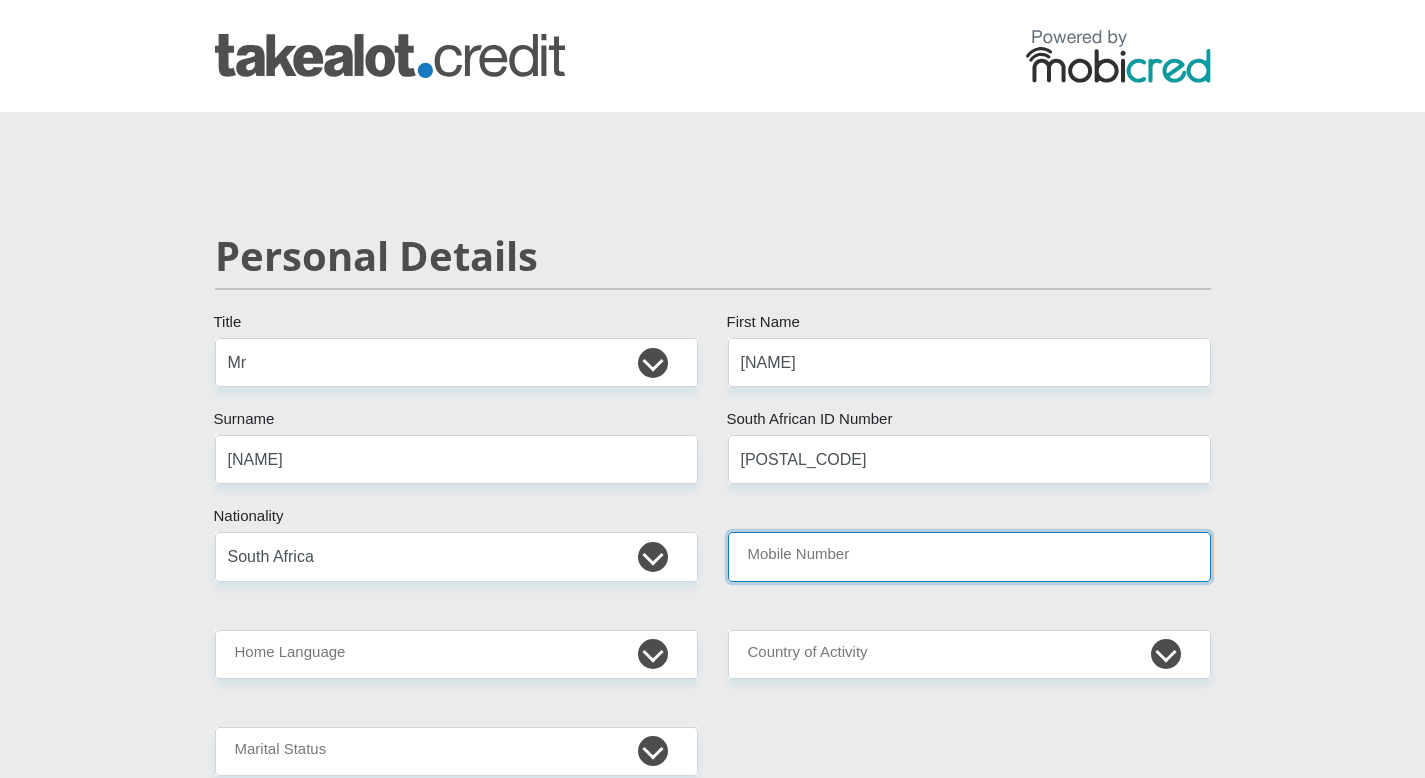 click on "Mobile Number" at bounding box center (969, 556) 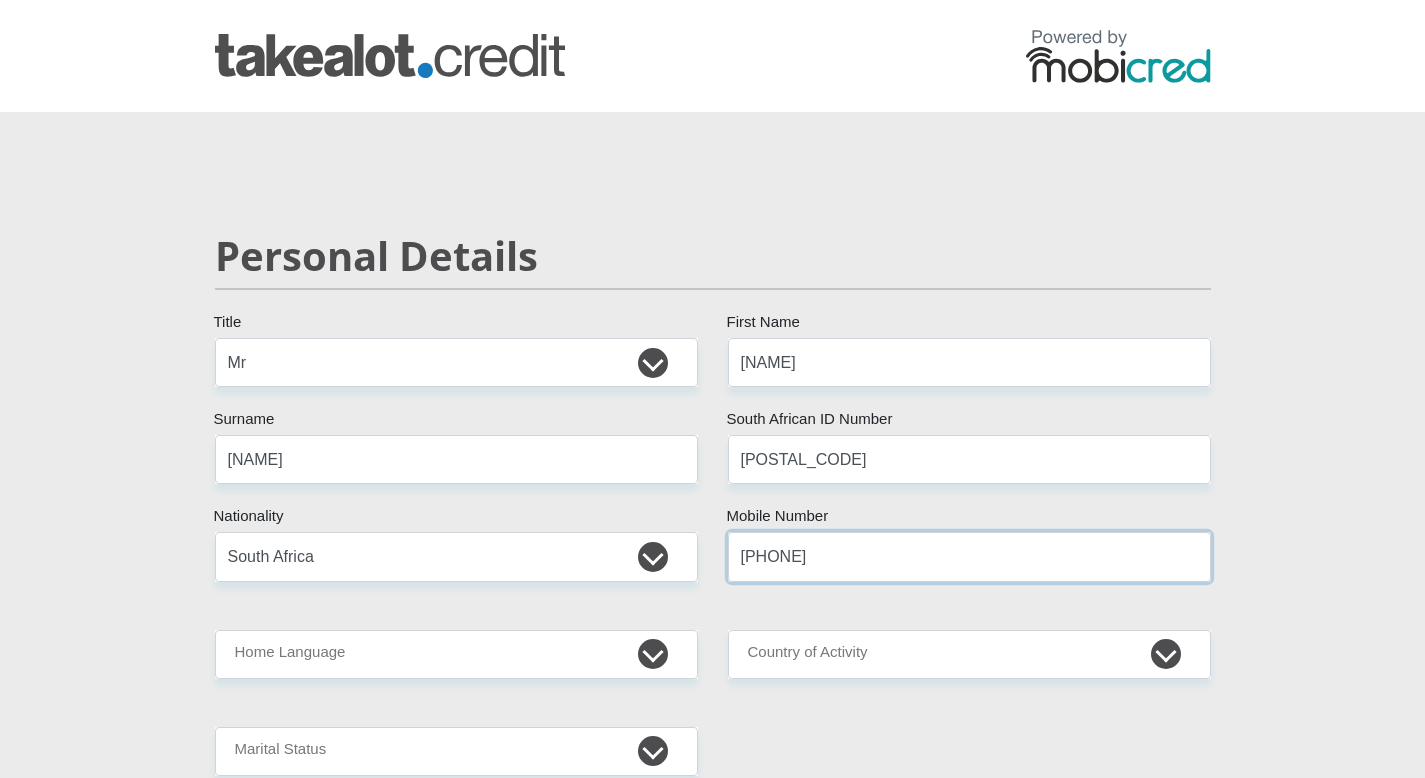 type on "[PHONE]" 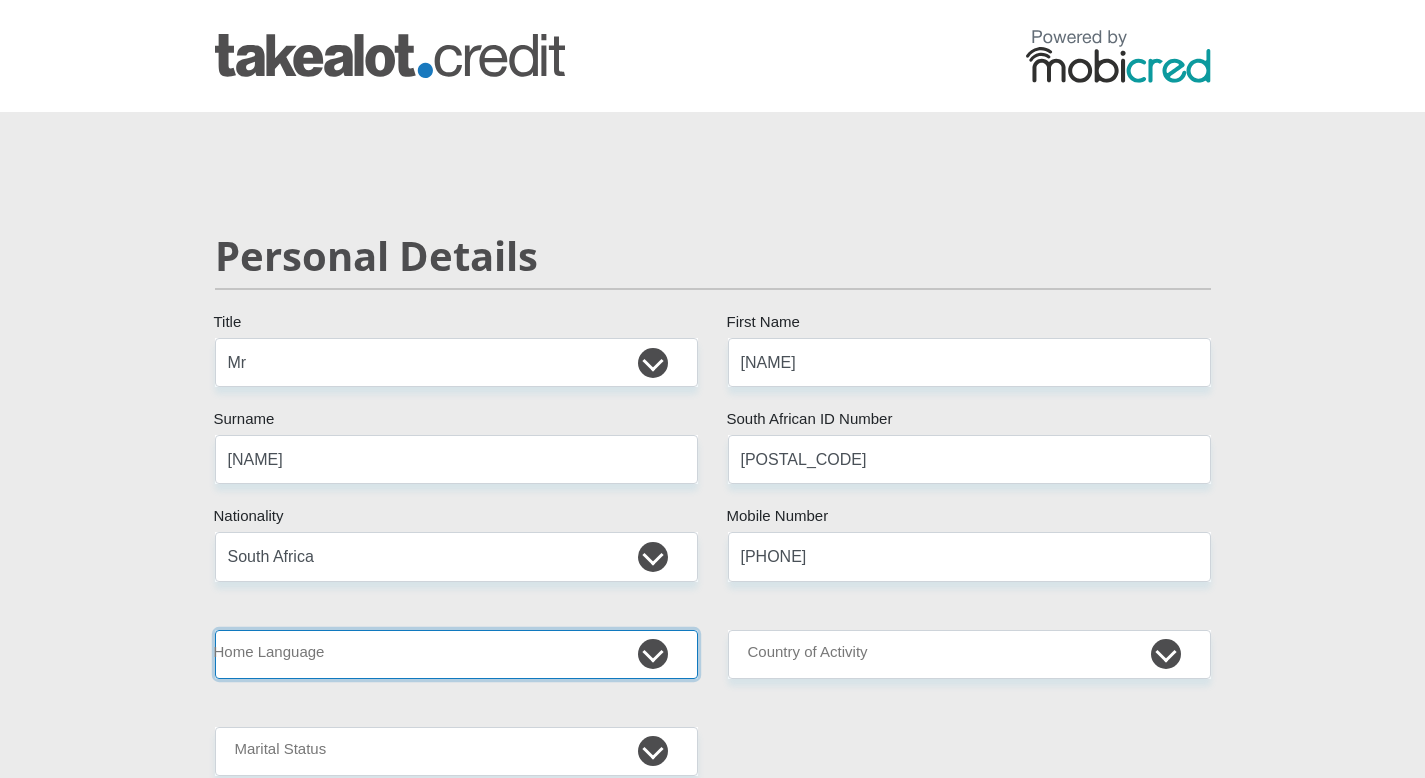 click on "Afrikaans
English
Sepedi
South Ndebele
Southern Sotho
Swati
Tsonga
Tswana
Venda
Xhosa
Zulu
Other" at bounding box center [456, 654] 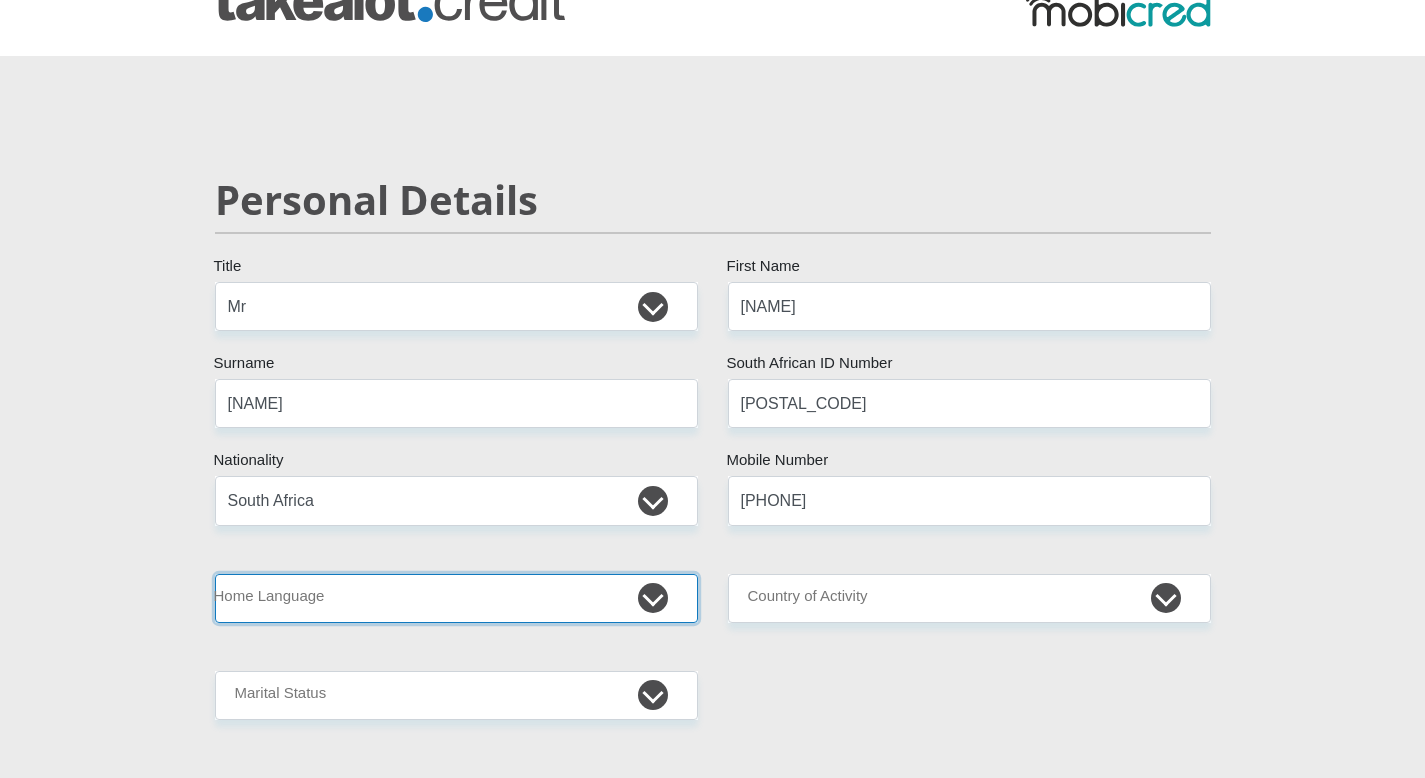 scroll, scrollTop: 311, scrollLeft: 0, axis: vertical 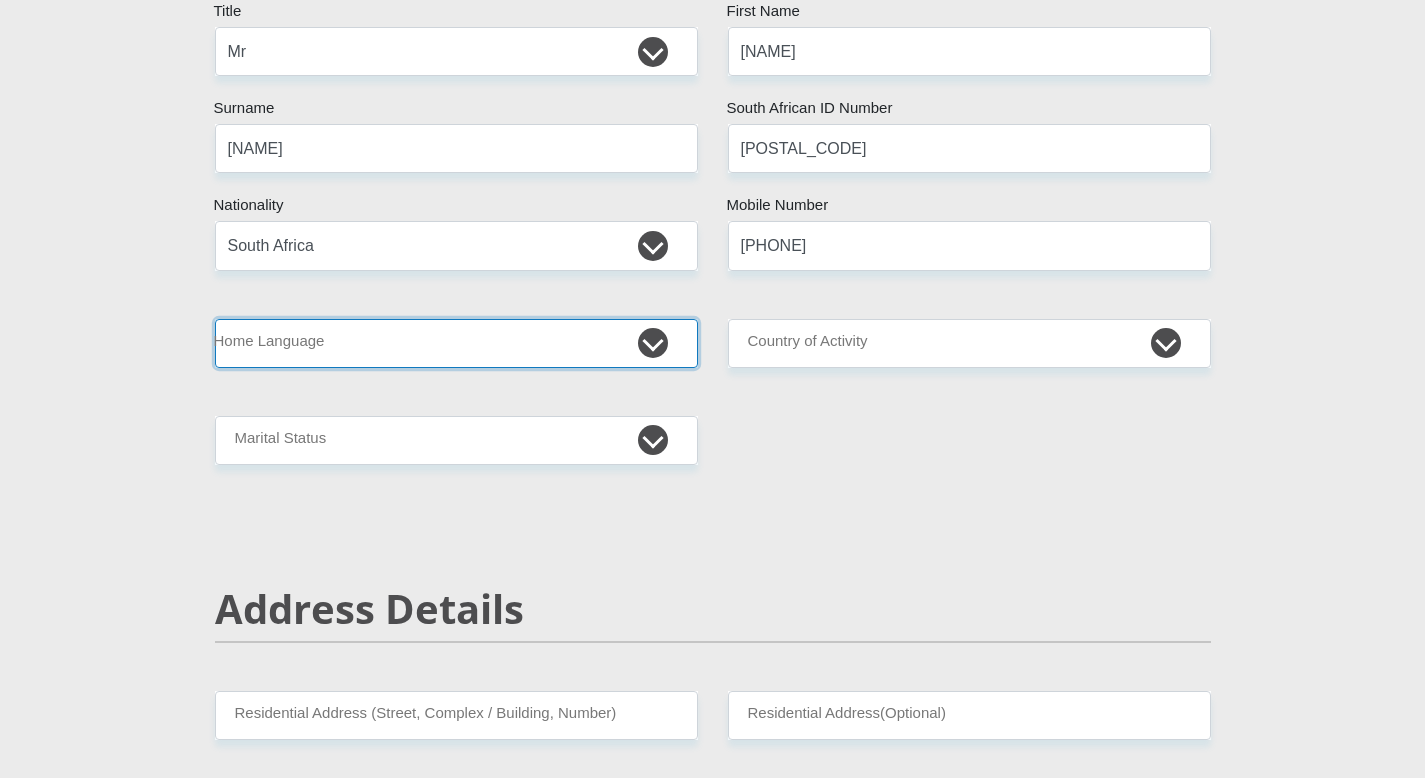 click on "Afrikaans
English
Sepedi
South Ndebele
Southern Sotho
Swati
Tsonga
Tswana
Venda
Xhosa
Zulu
Other" at bounding box center (456, 343) 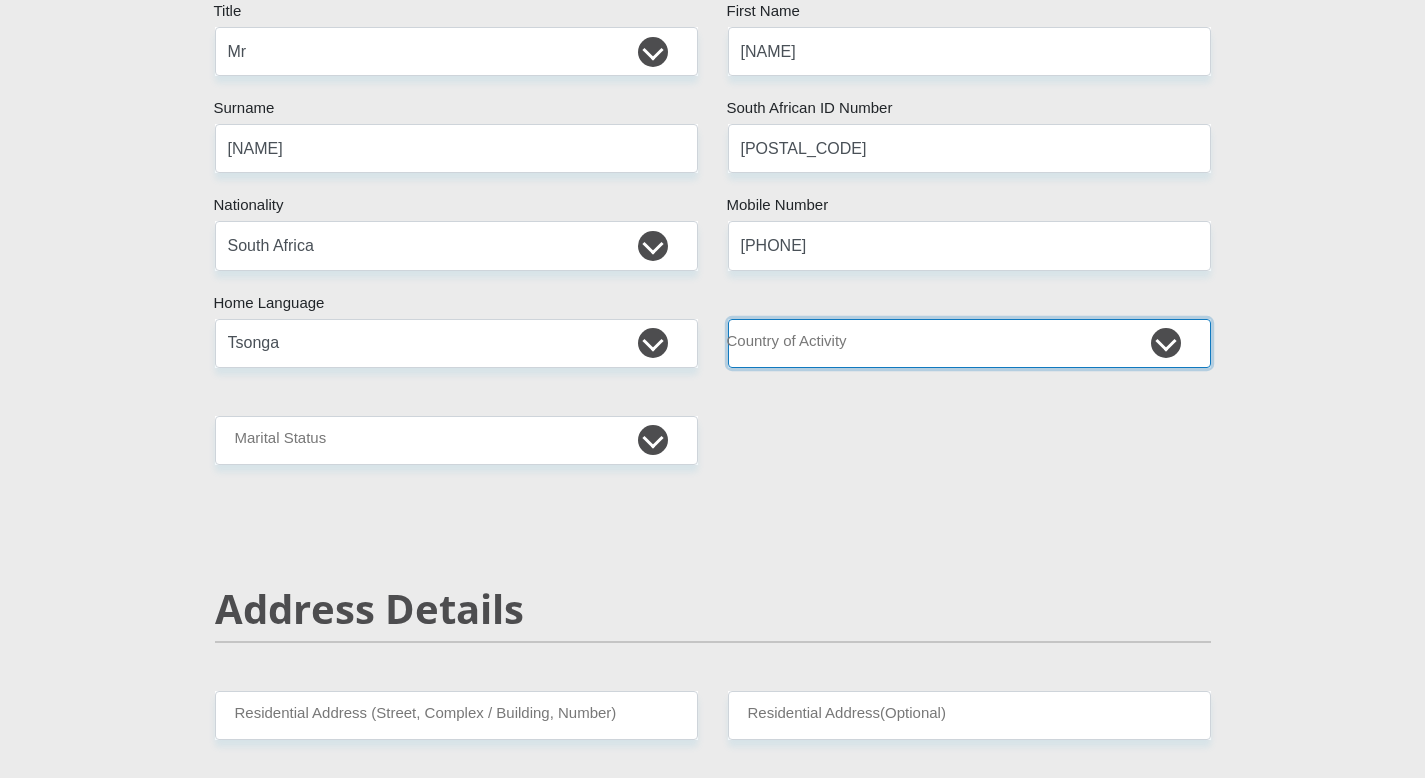 click on "South Africa
Afghanistan
Aland Islands
Albania
Algeria
America Samoa
American Virgin Islands
Andorra
Angola
Anguilla
Antarctica
Antigua and Barbuda
Argentina
Armenia
Aruba
Ascension Island
Australia
Austria
Azerbaijan
Chad" at bounding box center (969, 343) 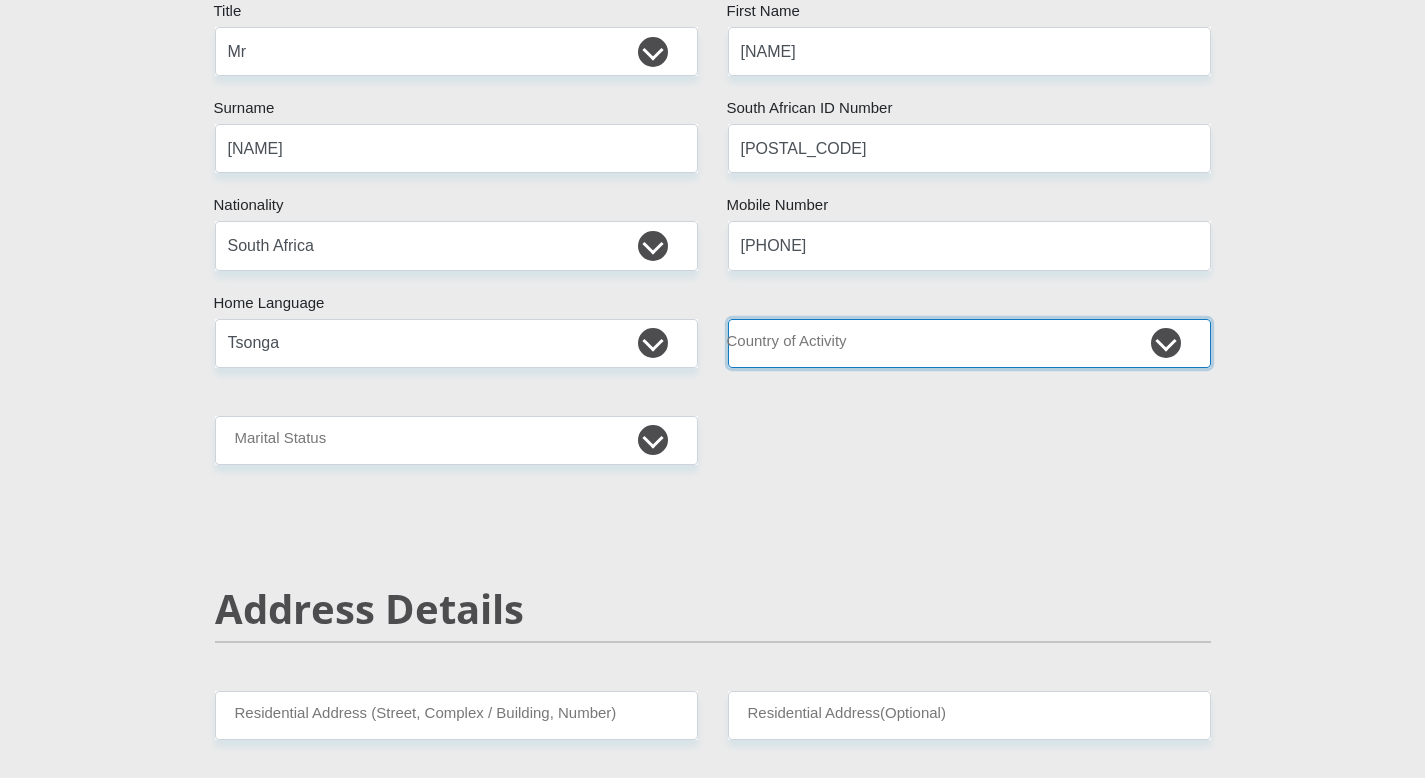 select on "ZAF" 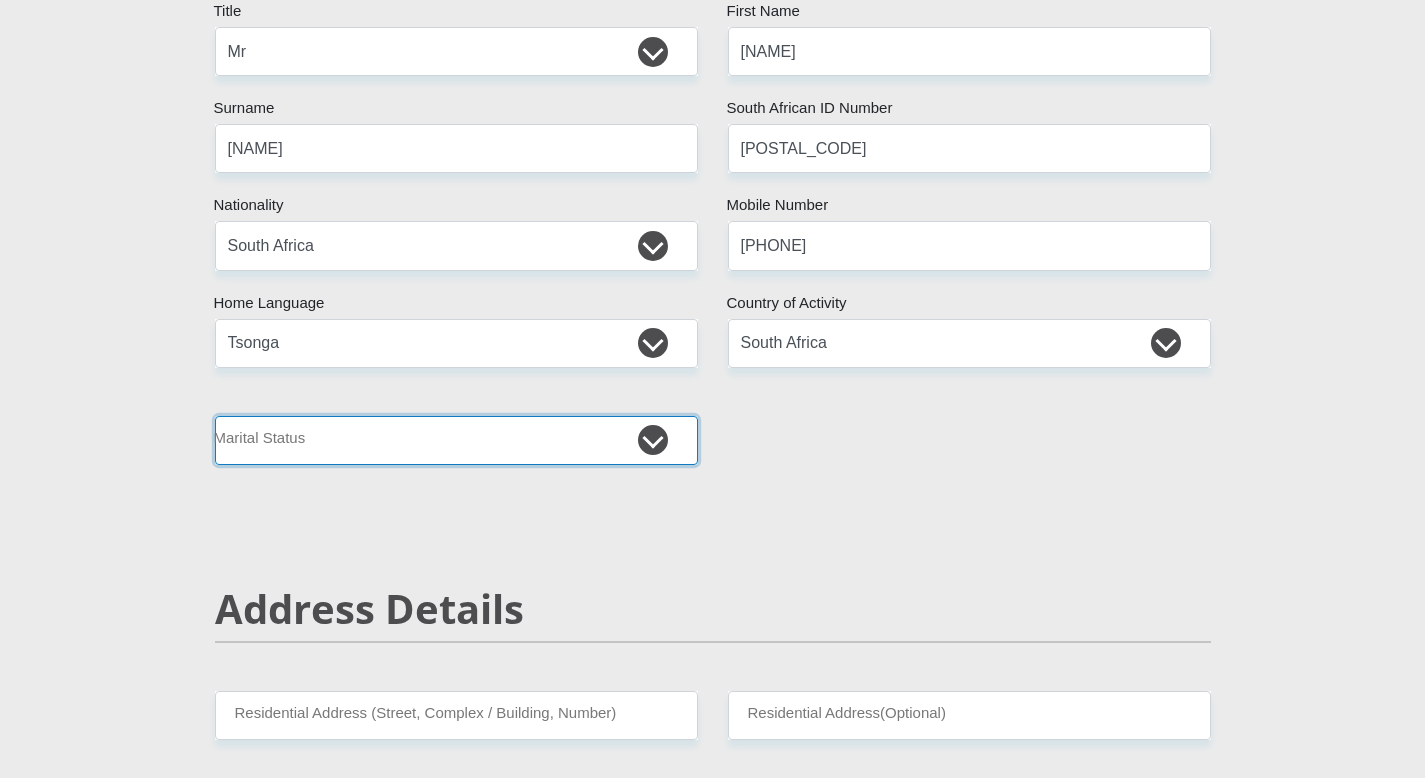 click on "Married ANC
Single
Divorced
Widowed
Married COP or Customary Law" at bounding box center (456, 440) 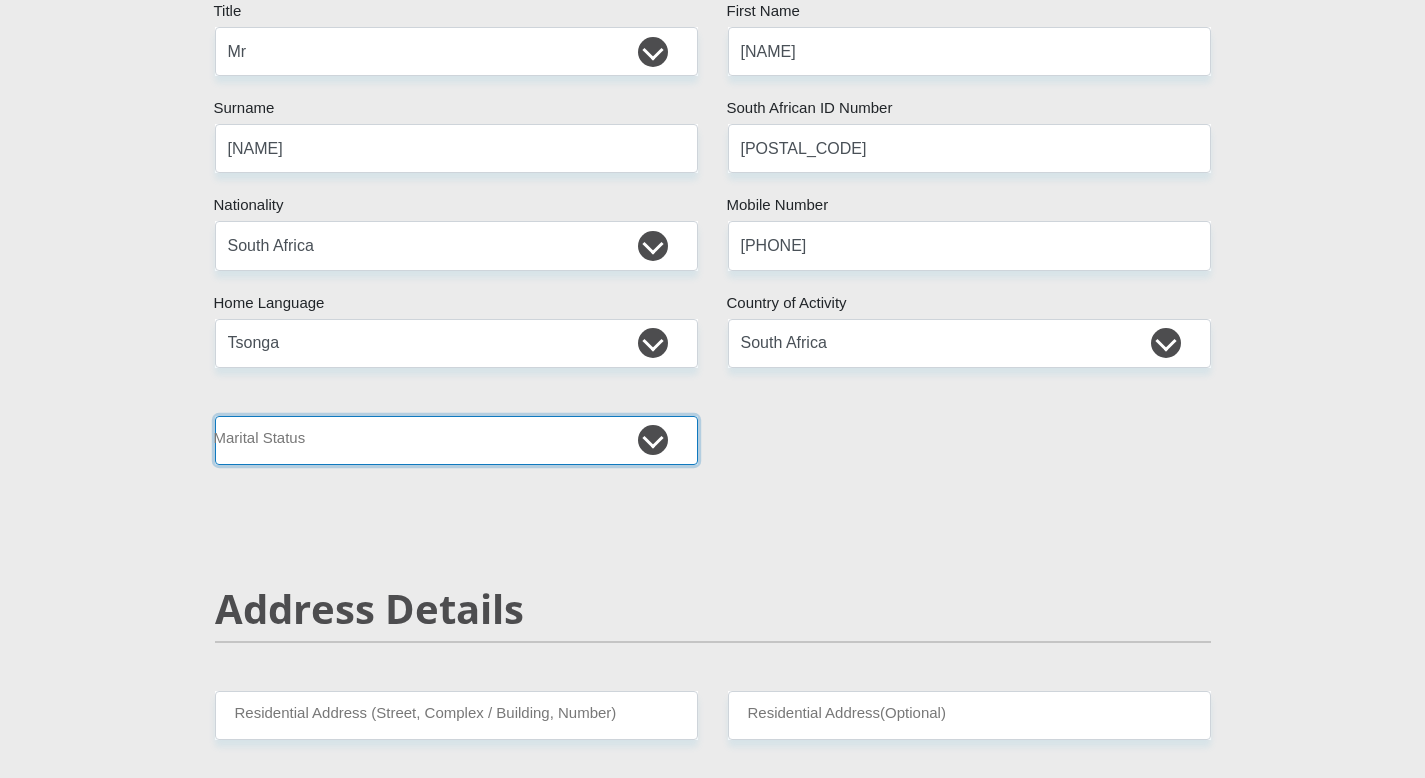 select on "2" 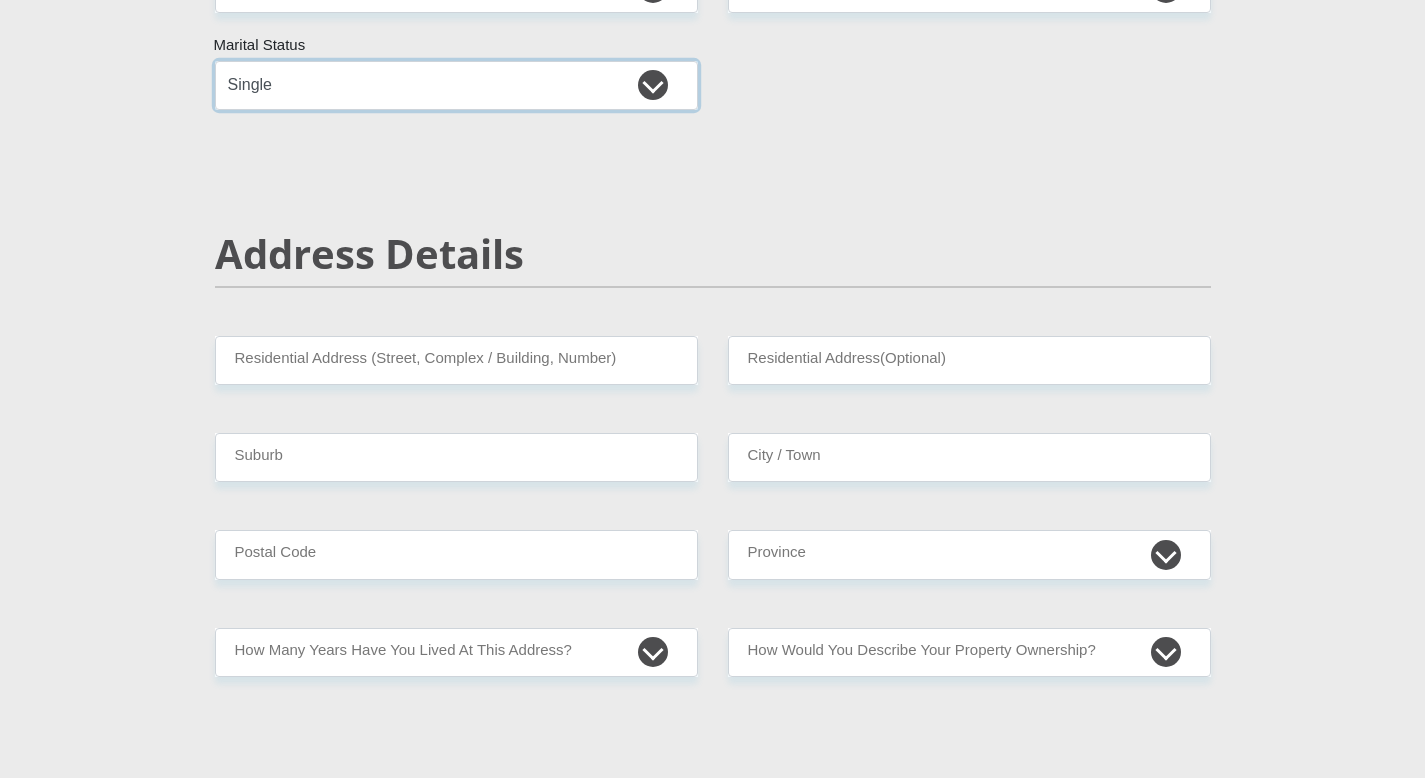 scroll, scrollTop: 667, scrollLeft: 0, axis: vertical 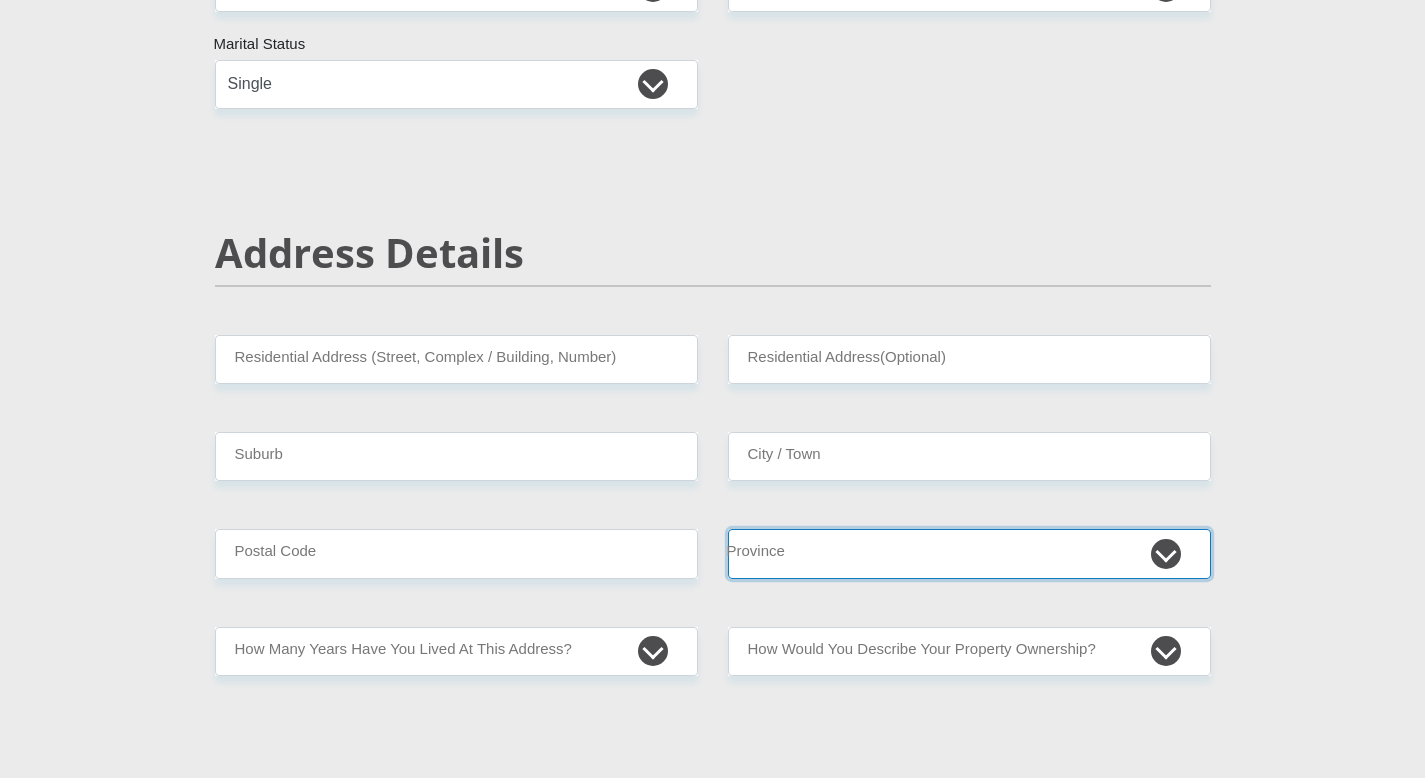 click on "Eastern Cape
Free State
Gauteng
KwaZulu-Natal
Limpopo
Mpumalanga
Northern Cape
North West
Western Cape" at bounding box center [969, 553] 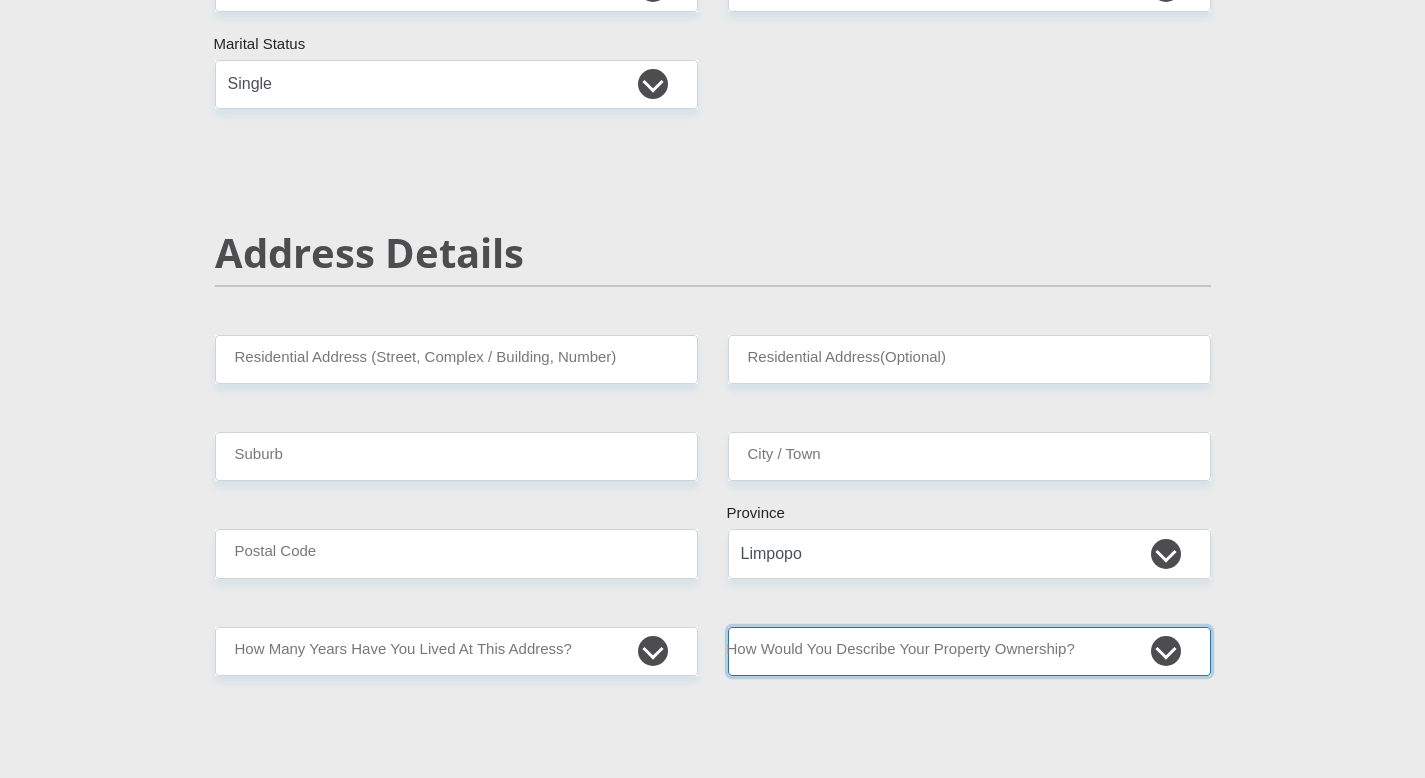 click on "Owned
Rented
Family Owned
Company Dwelling" at bounding box center [969, 651] 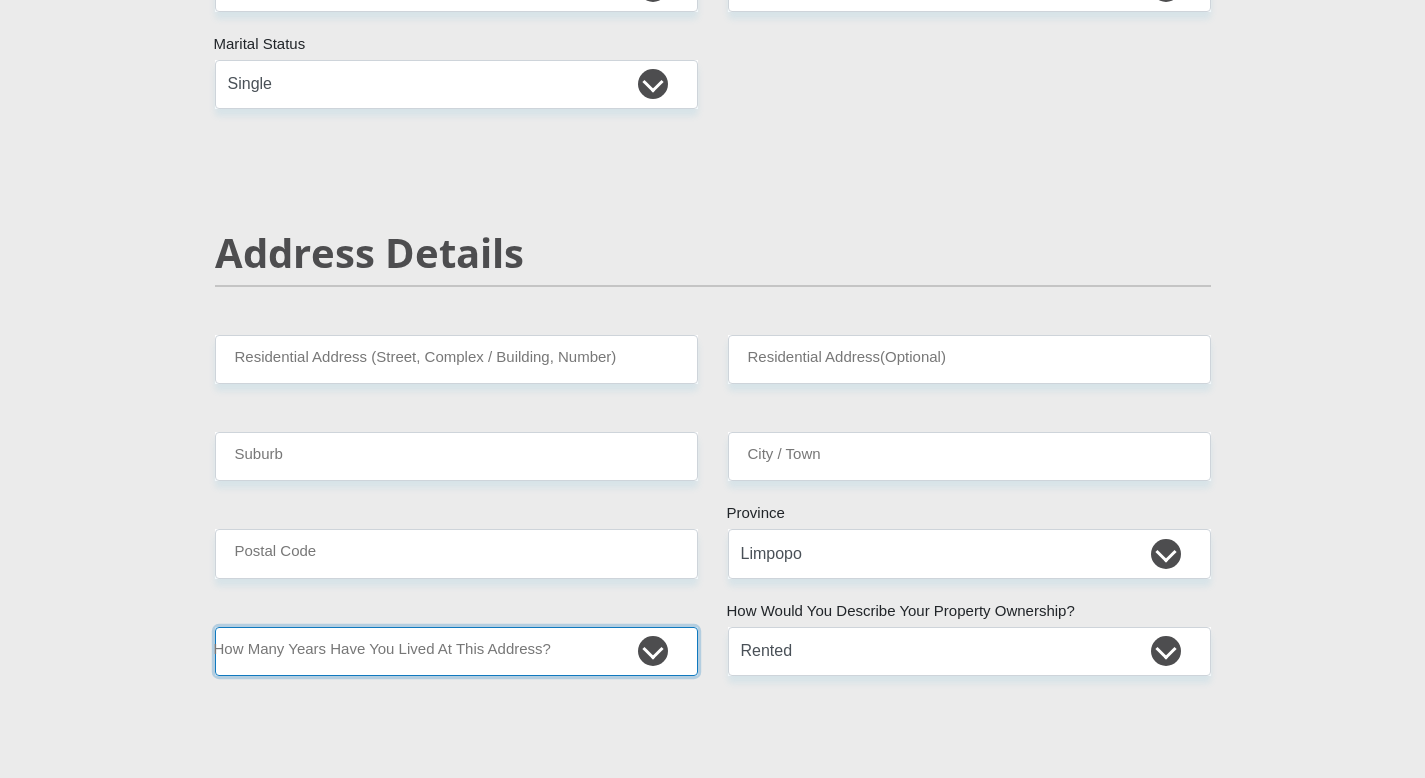 click on "less than 1 year
1-3 years
3-5 years
5+ years" at bounding box center (456, 651) 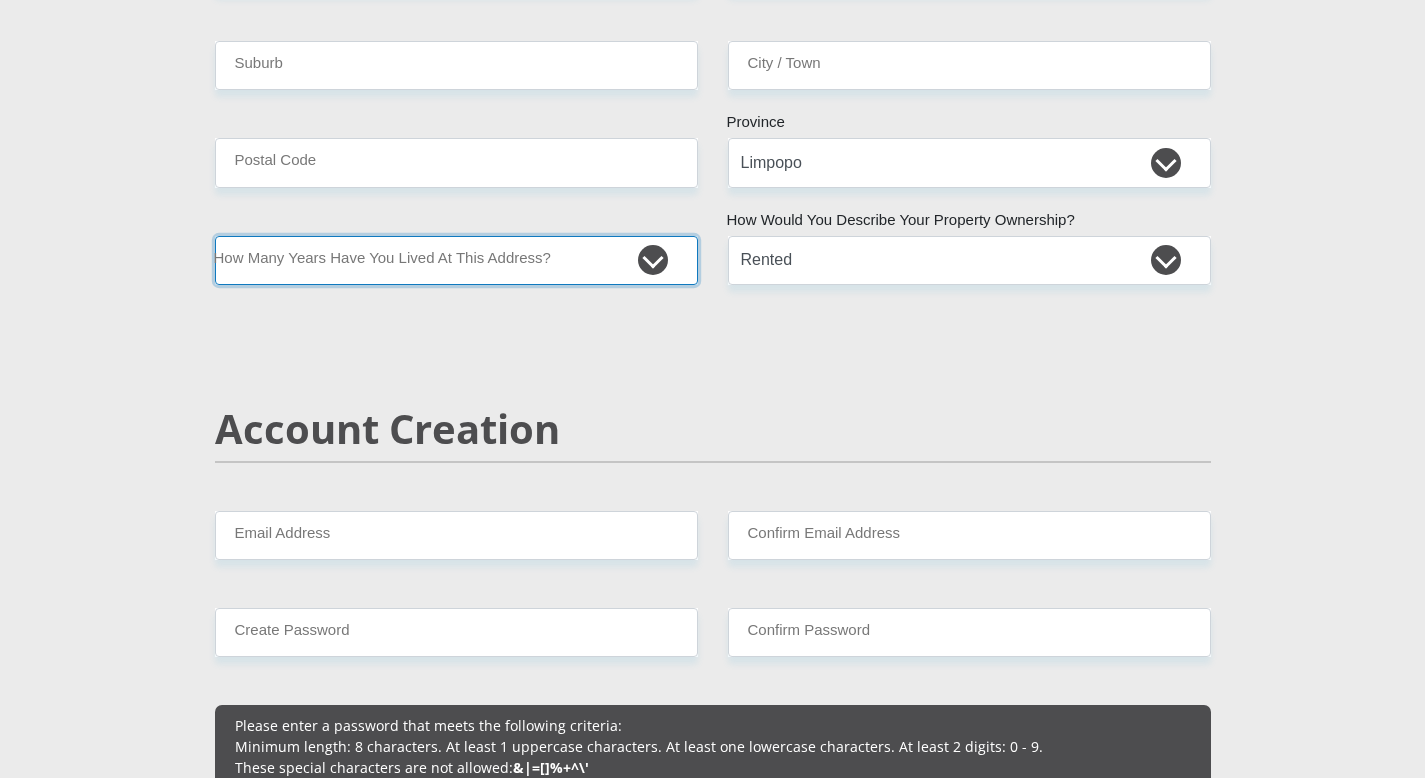 scroll, scrollTop: 1076, scrollLeft: 0, axis: vertical 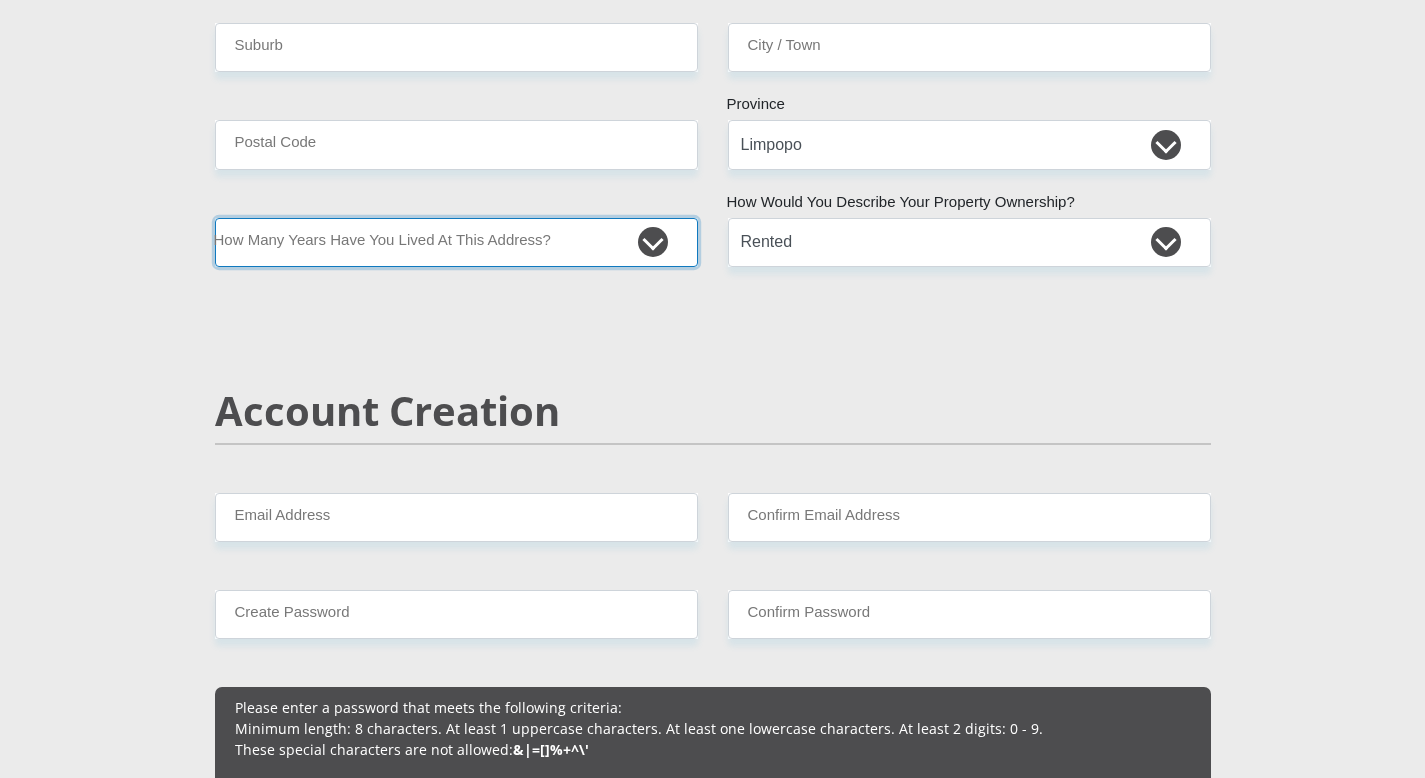 click on "less than 1 year
1-3 years
3-5 years
5+ years" at bounding box center (456, 242) 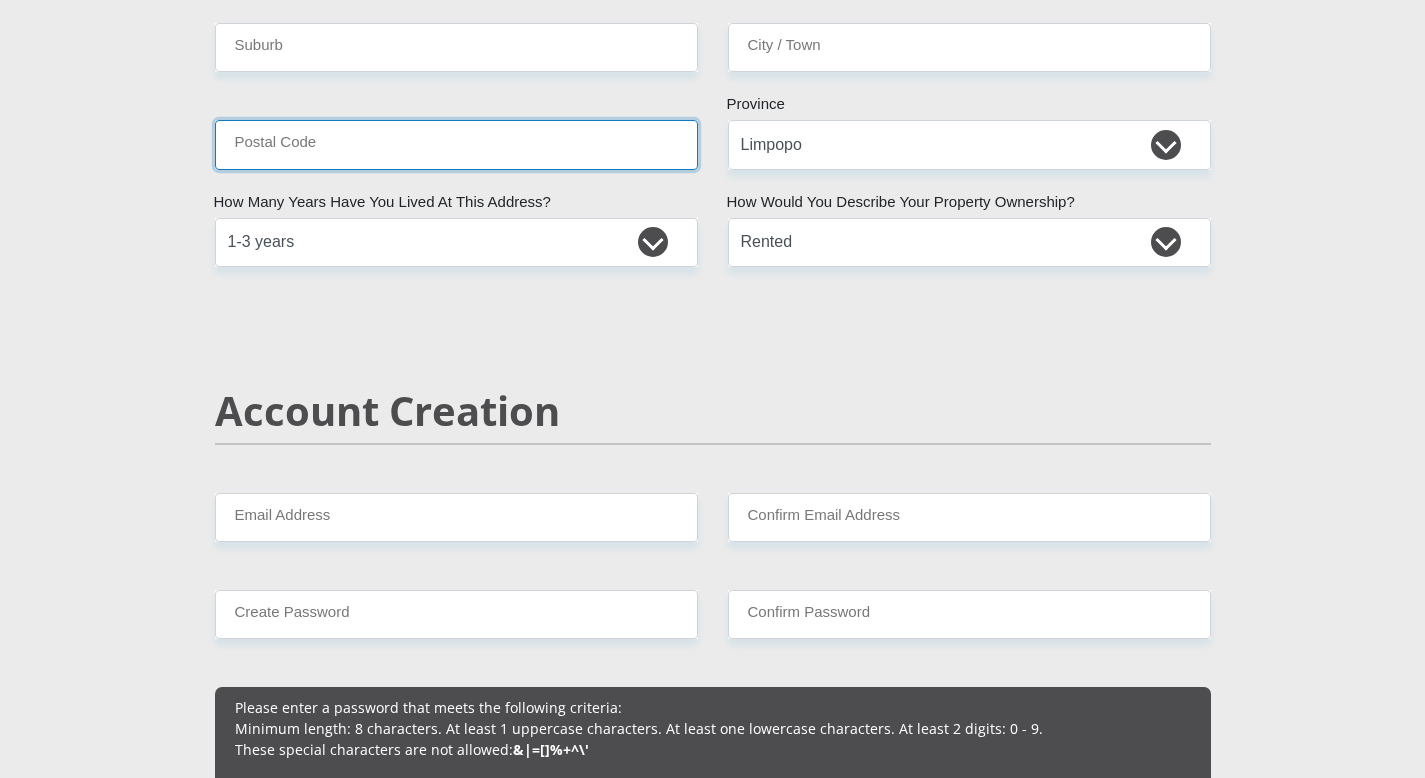 click on "Postal Code" at bounding box center (456, 144) 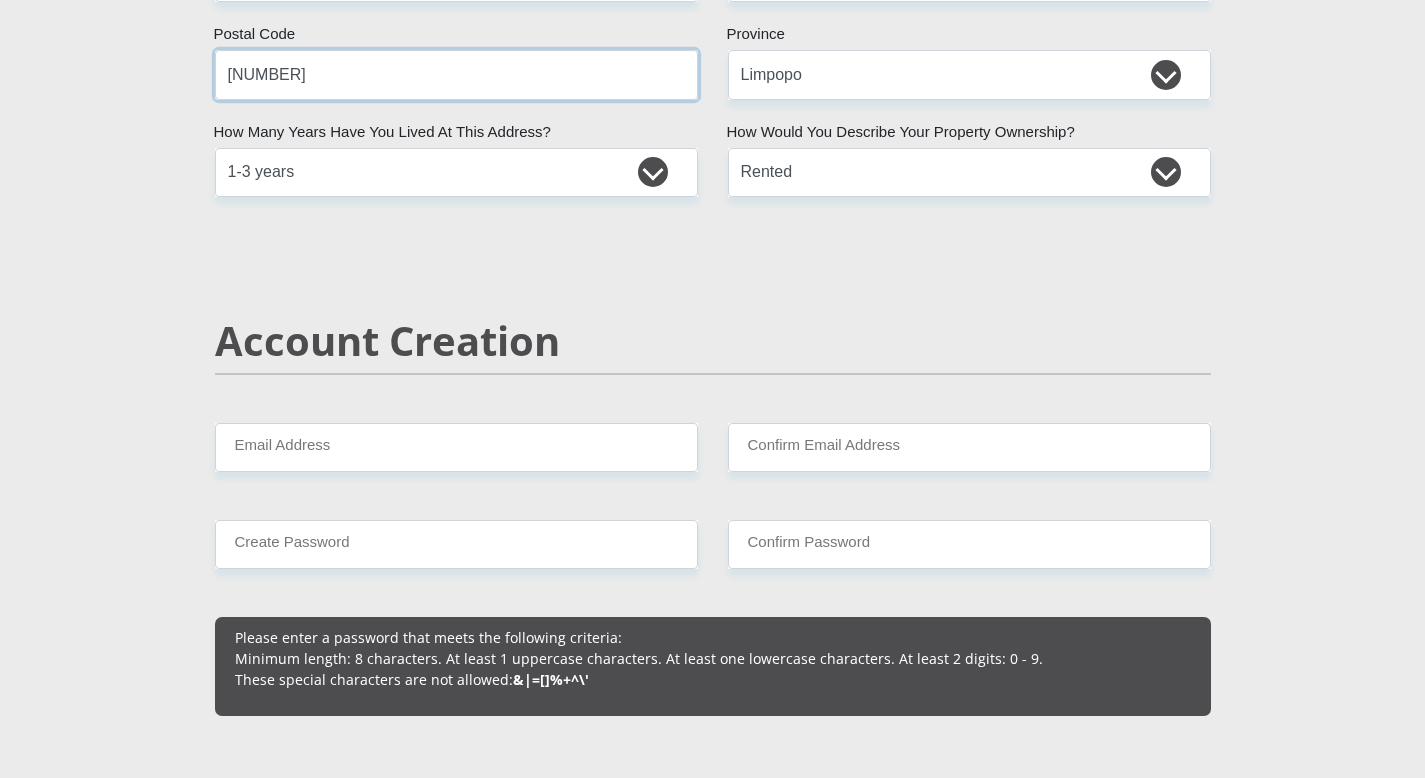 scroll, scrollTop: 832, scrollLeft: 0, axis: vertical 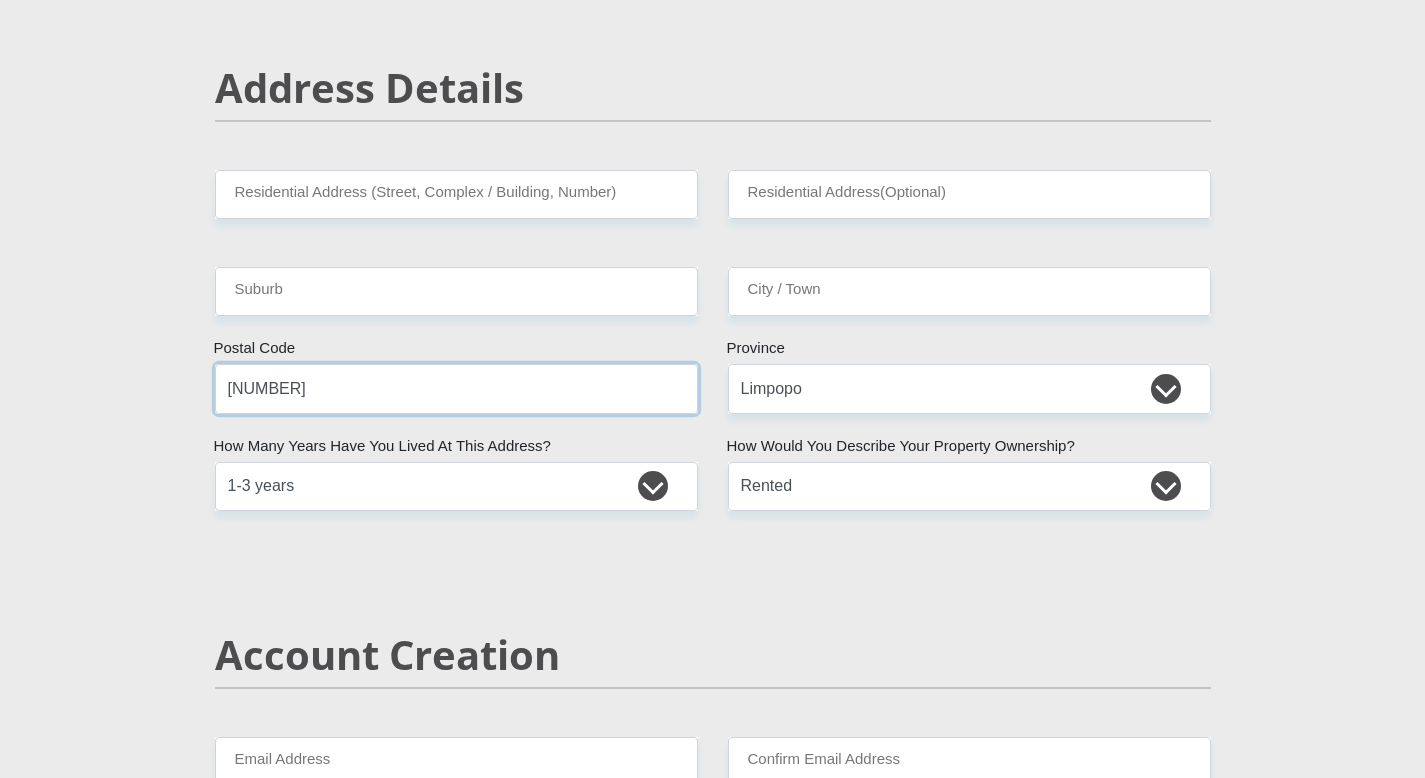 type on "[NUMBER]" 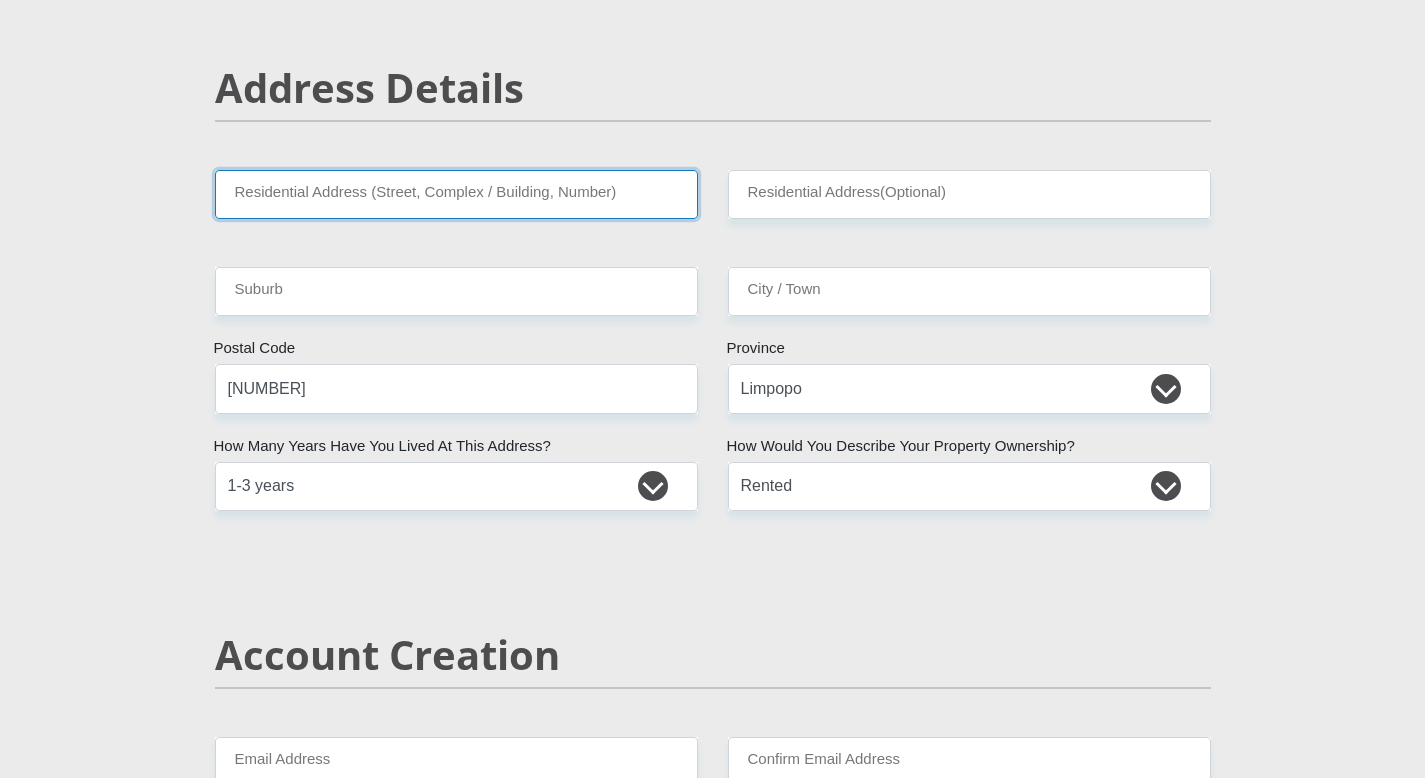click on "Residential Address (Street, Complex / Building, Number)" at bounding box center (456, 194) 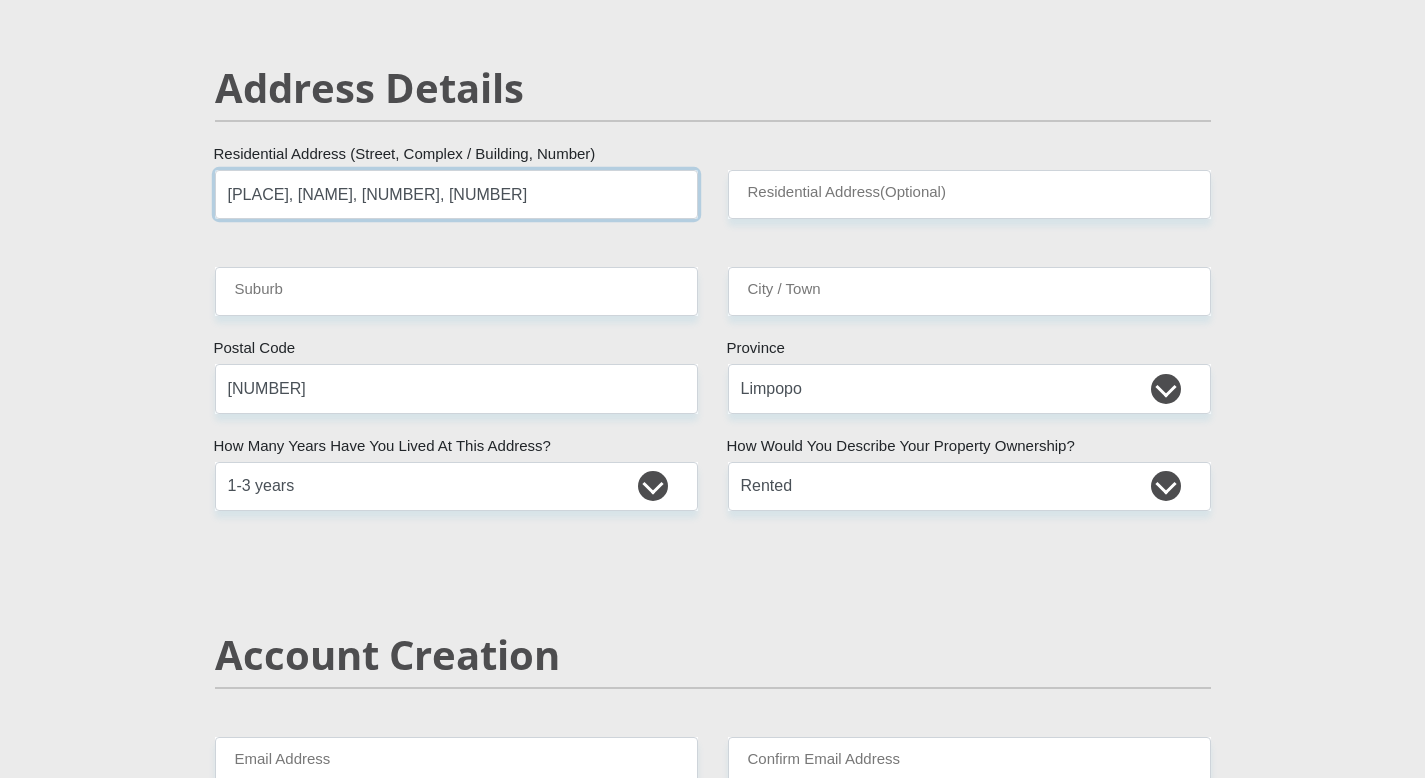 type on "[PLACE], [NAME], [NUMBER], [NUMBER]" 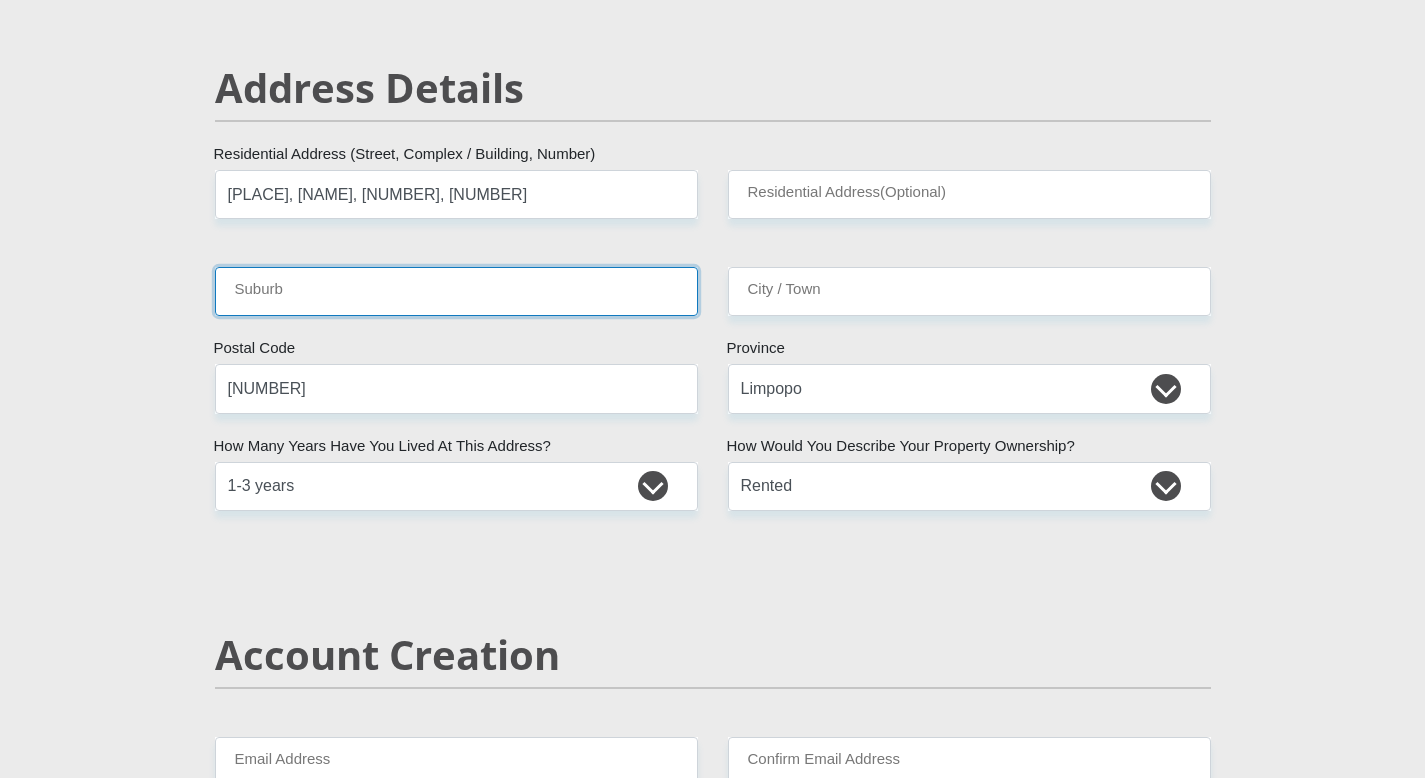 click on "Suburb" at bounding box center (456, 291) 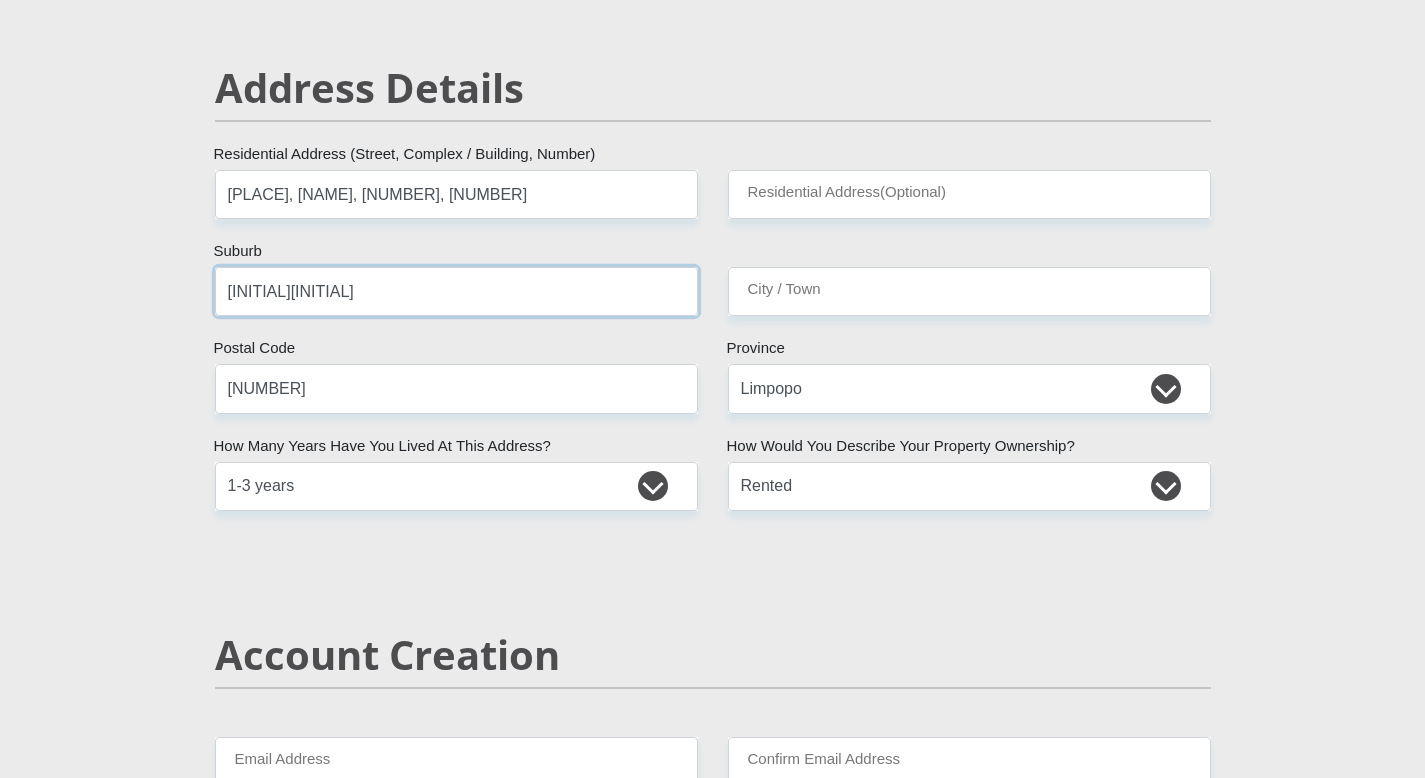 type on "n" 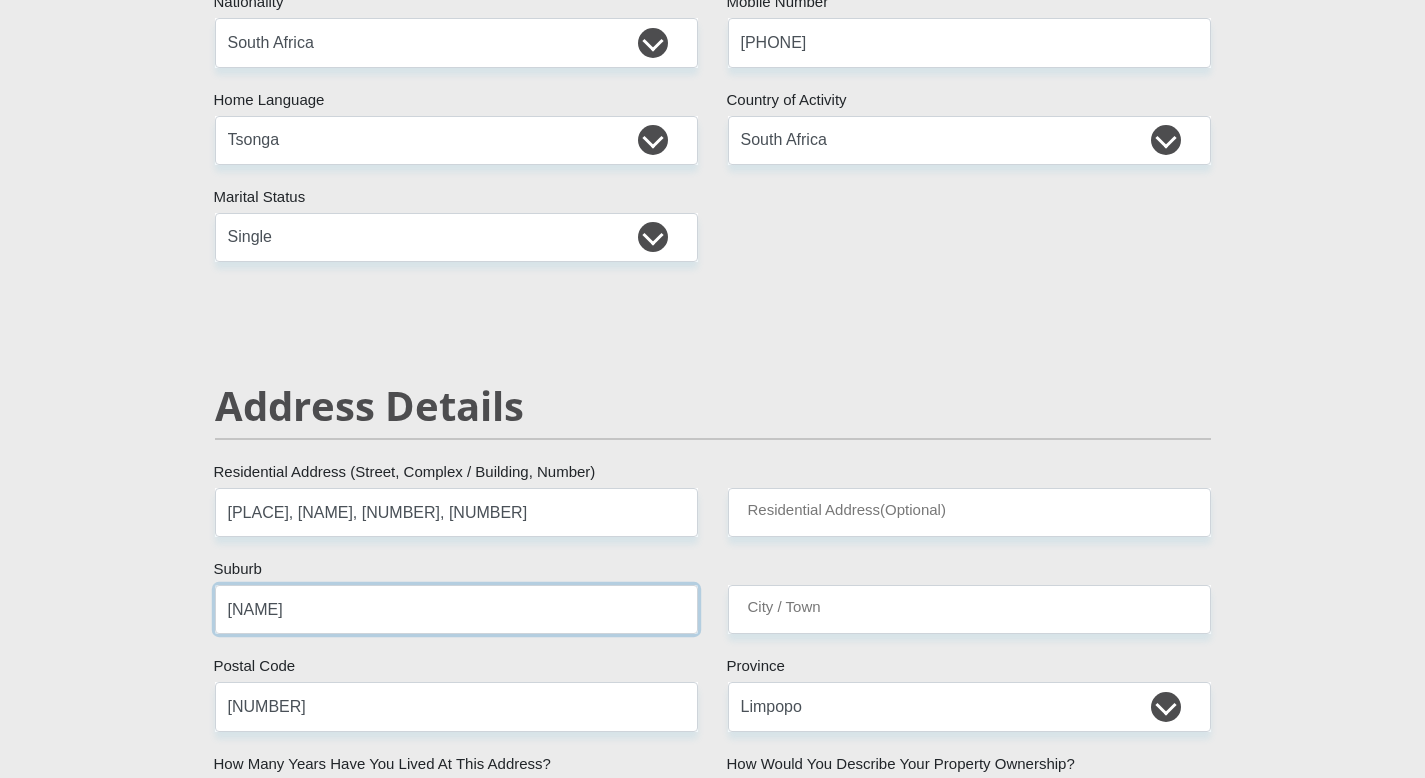 scroll, scrollTop: 0, scrollLeft: 0, axis: both 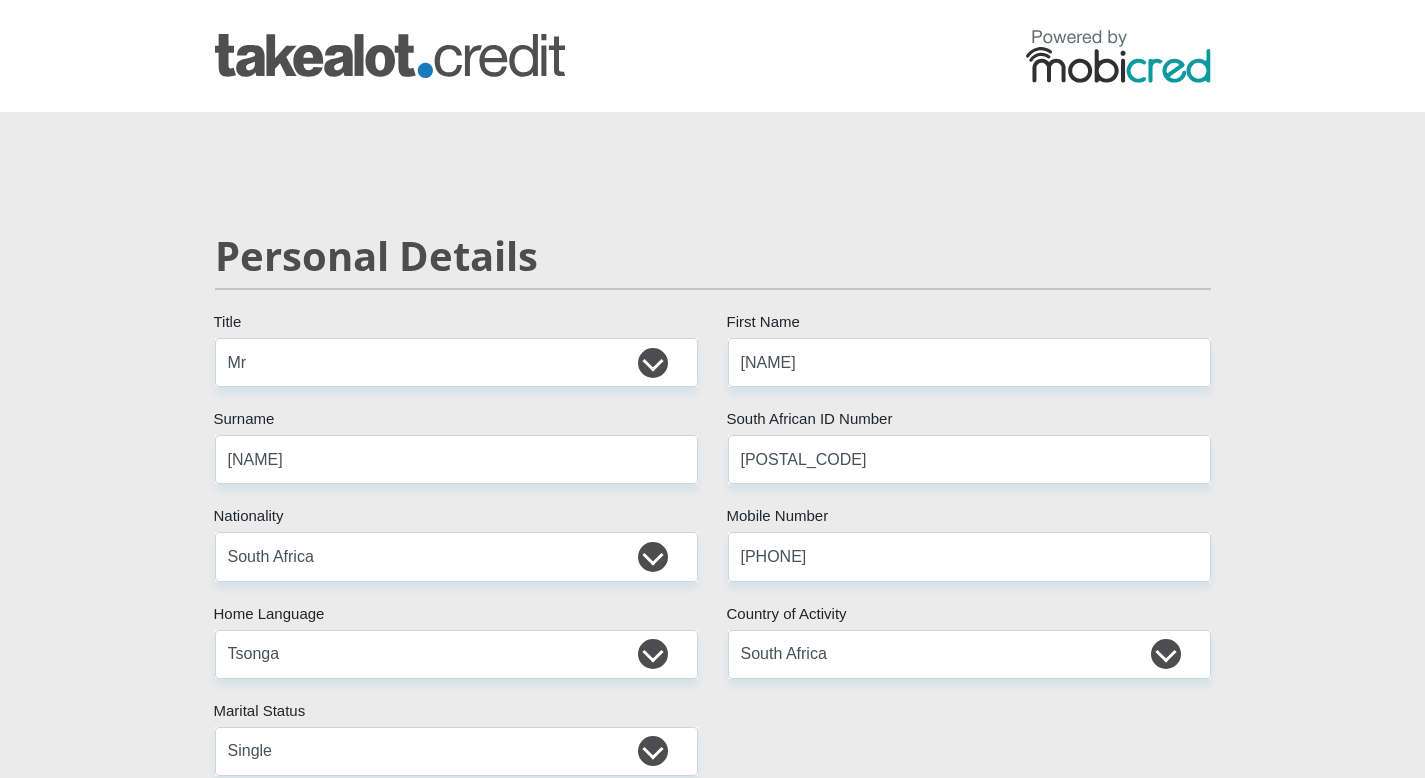 type on "[NAME]" 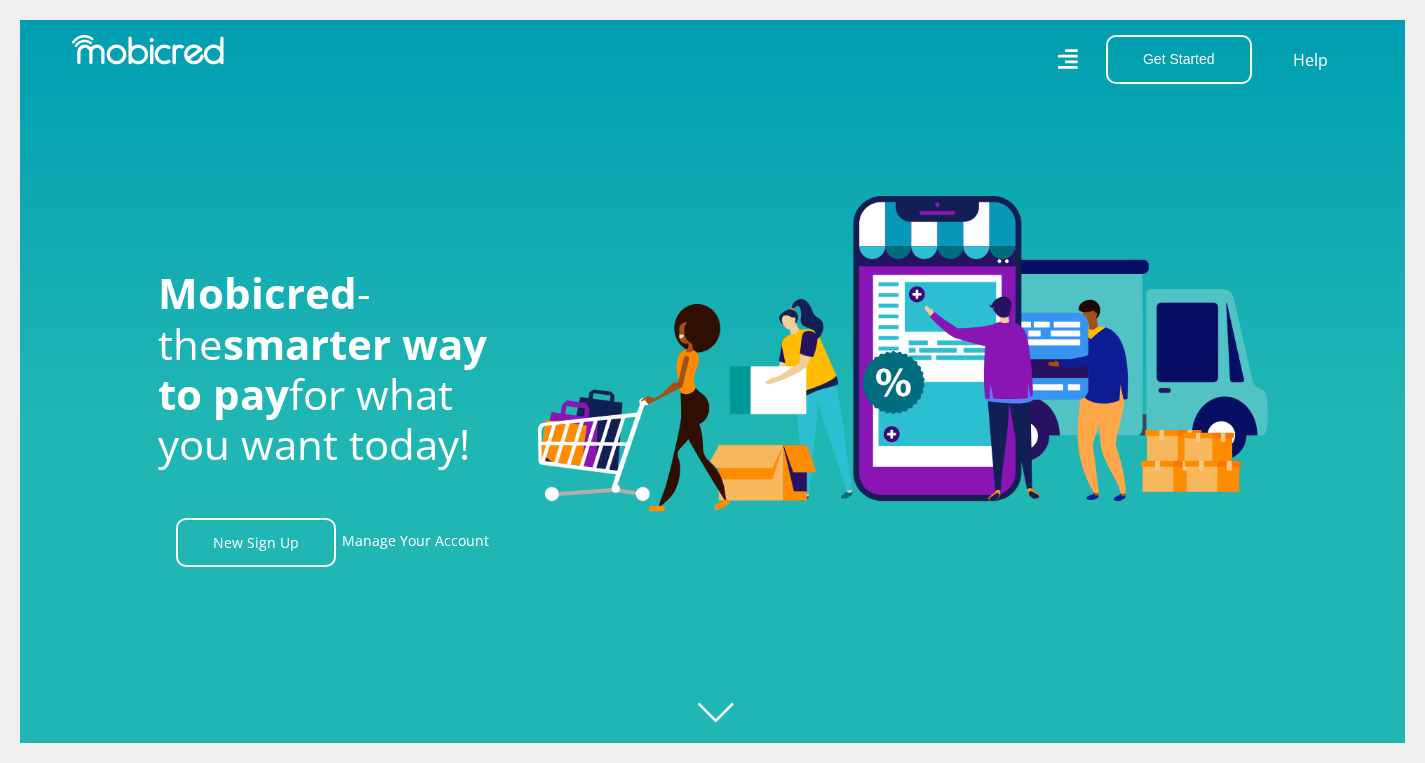 scroll, scrollTop: 0, scrollLeft: 0, axis: both 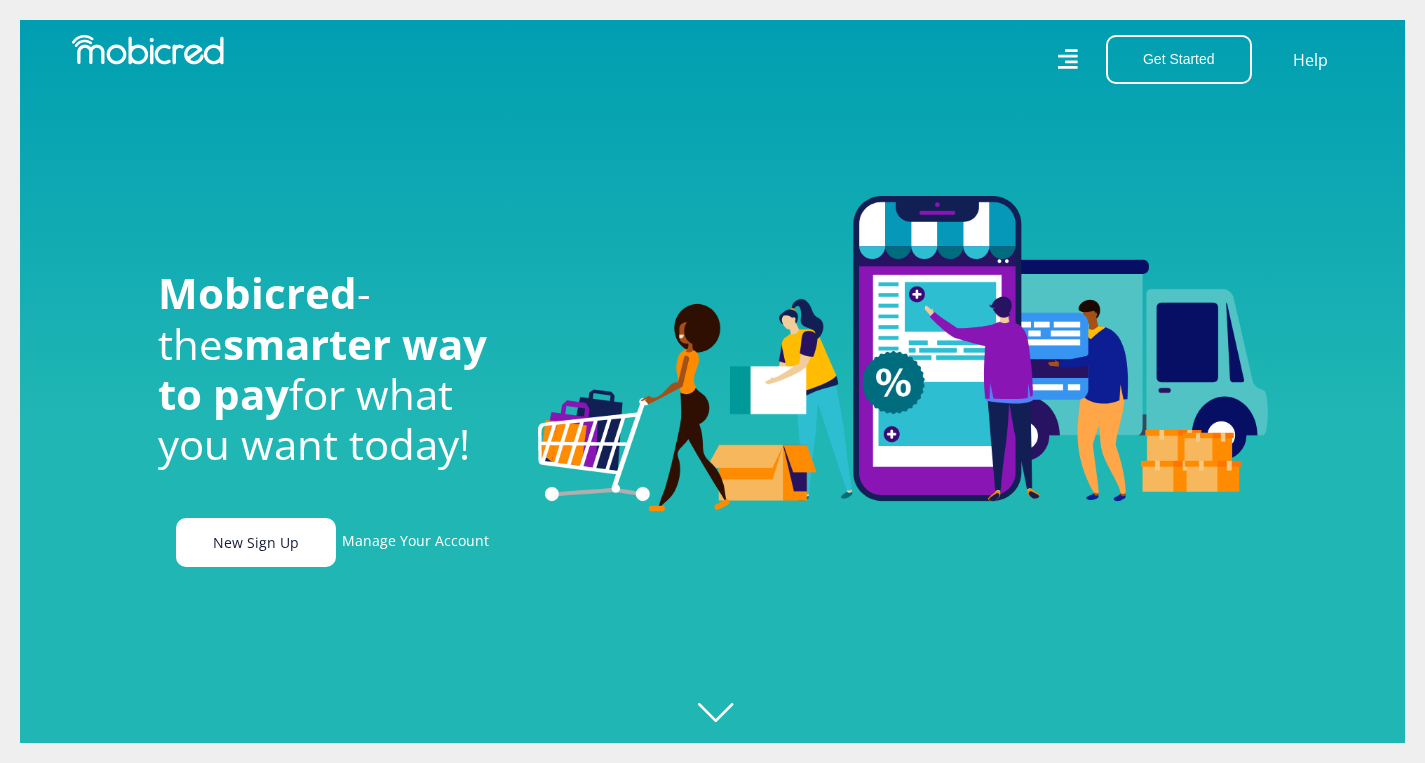 click on "New Sign Up" at bounding box center (256, 542) 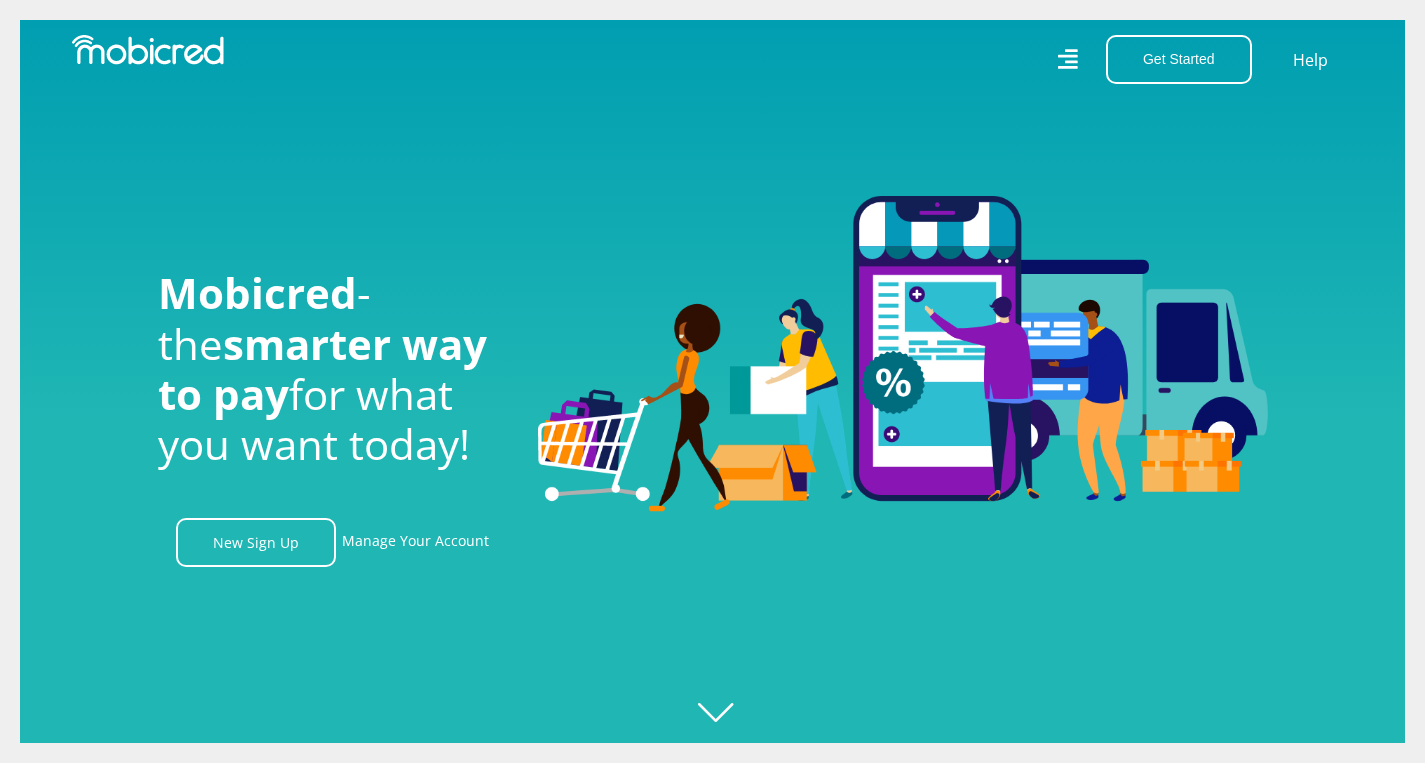 scroll, scrollTop: 0, scrollLeft: 0, axis: both 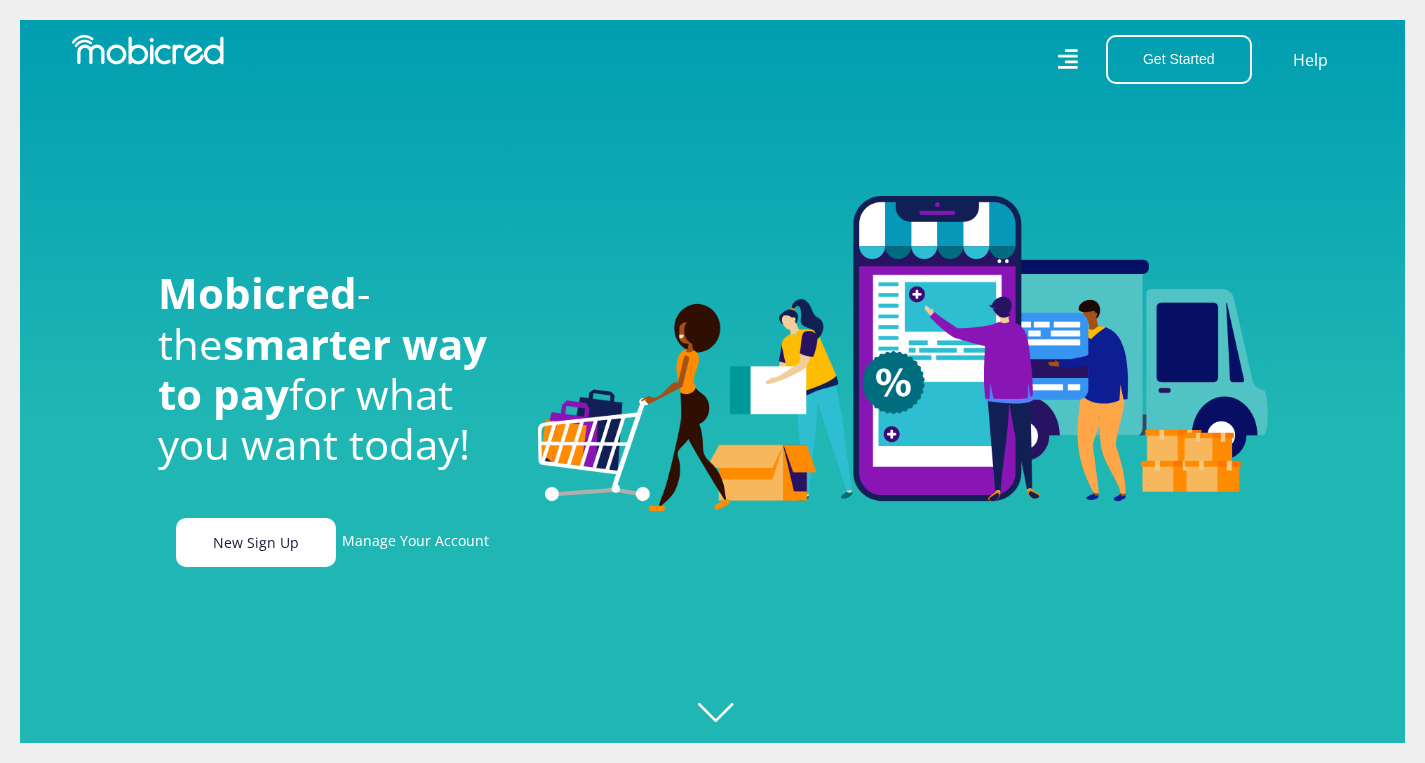 click on "New Sign Up" at bounding box center [256, 542] 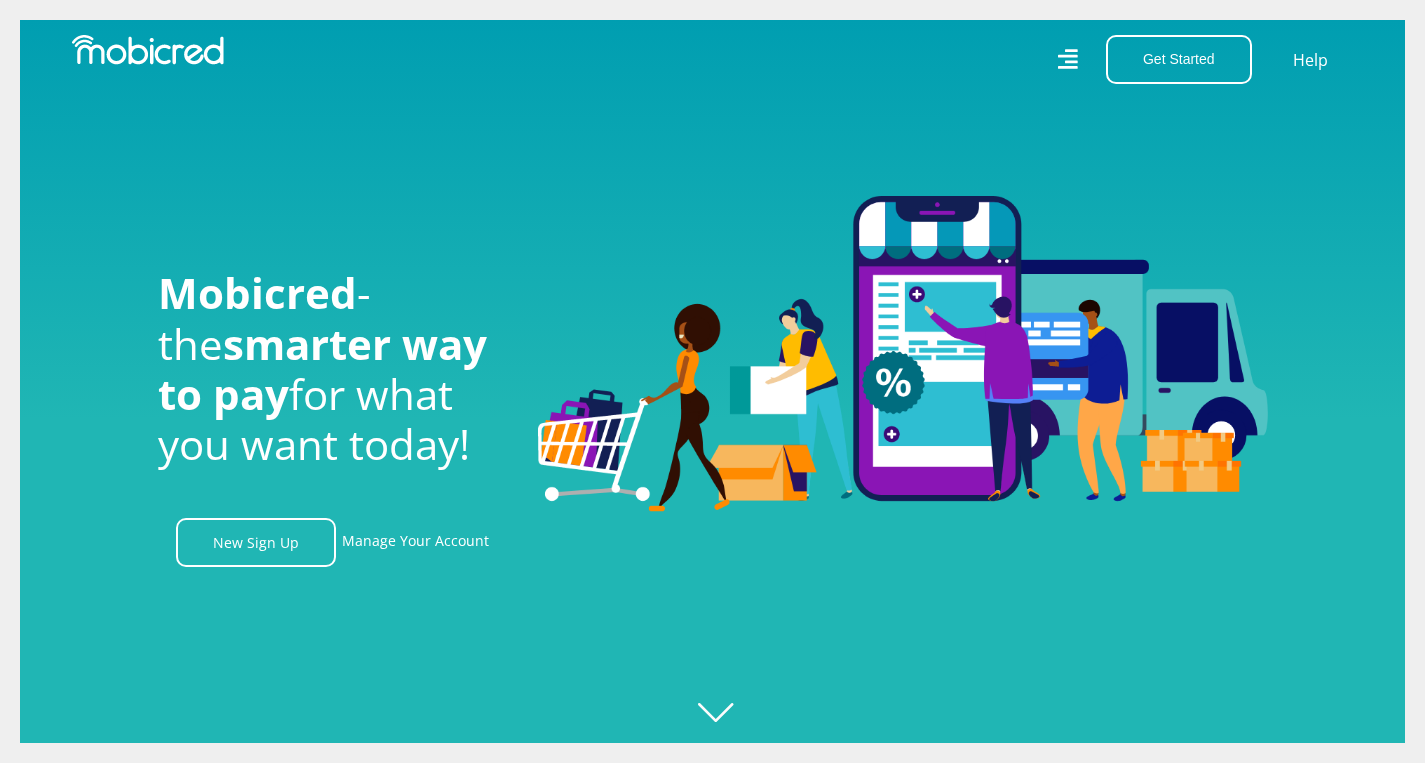 scroll, scrollTop: 0, scrollLeft: 3590, axis: horizontal 